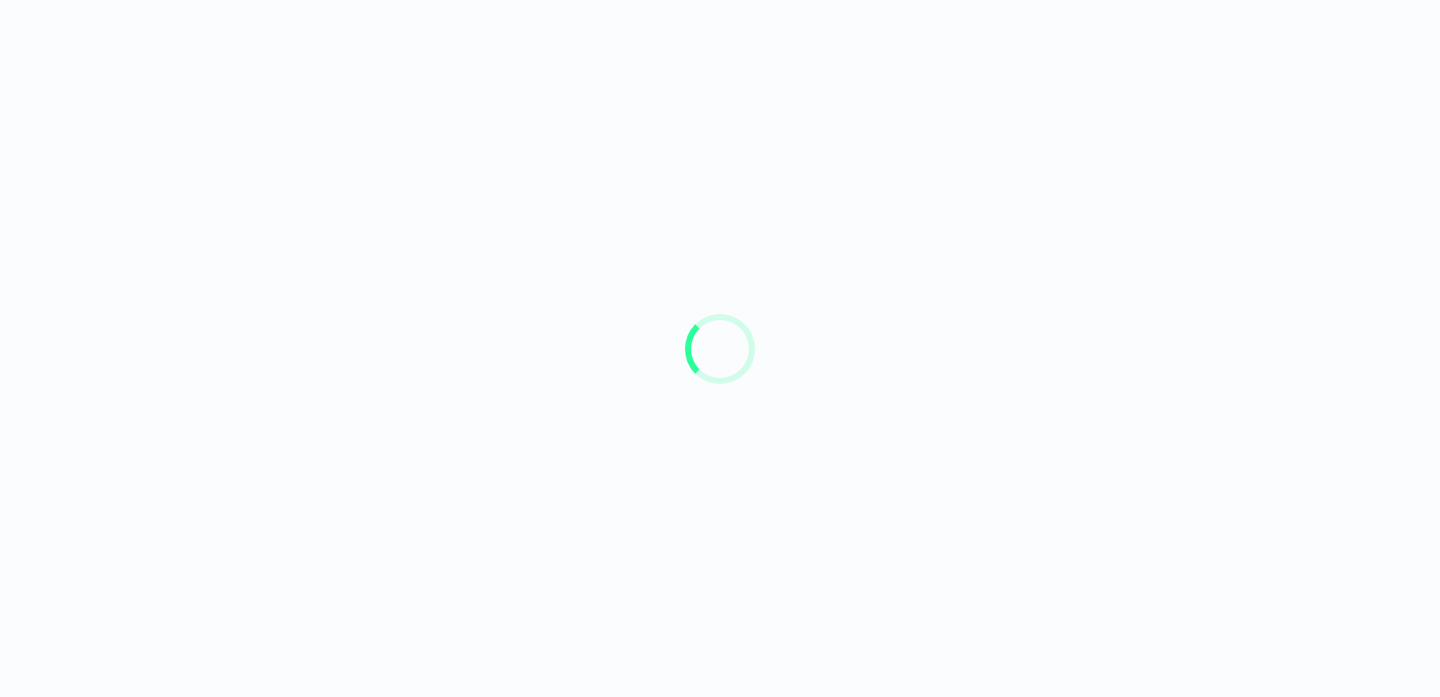 scroll, scrollTop: 0, scrollLeft: 0, axis: both 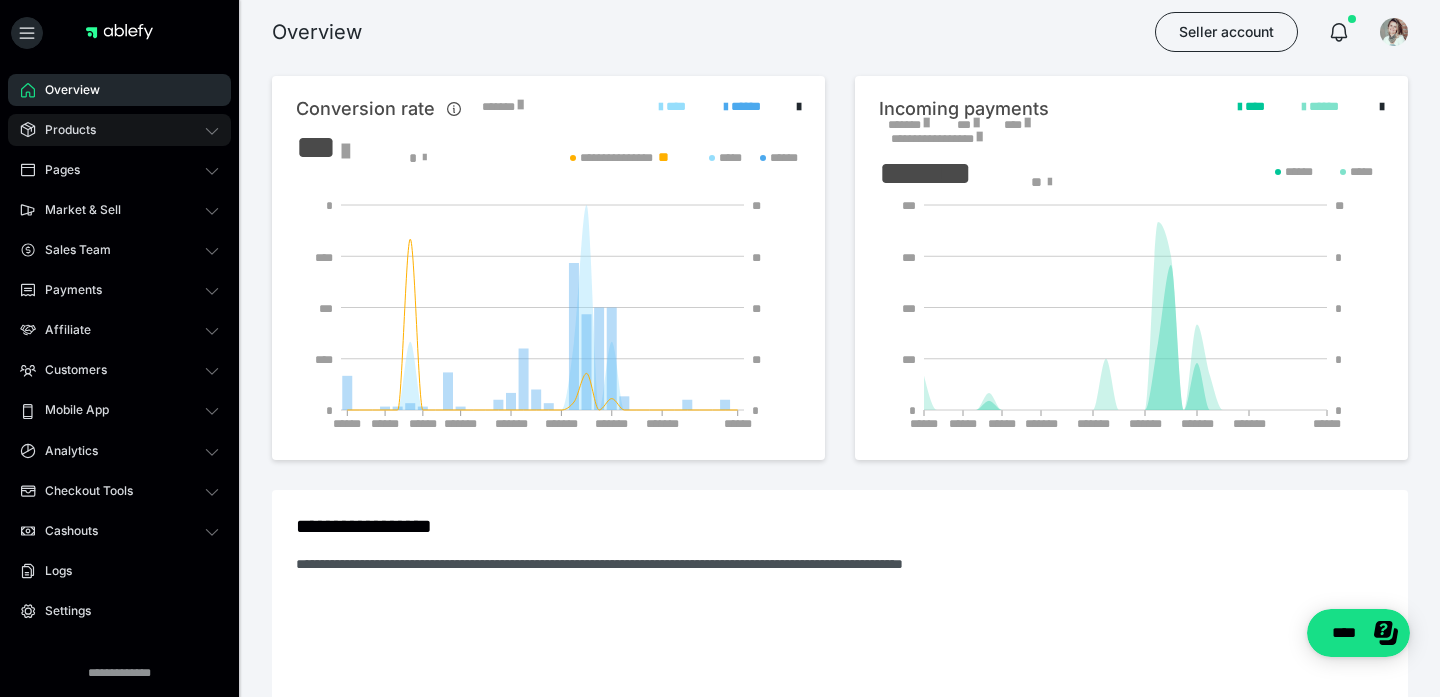 click on "Products" at bounding box center [119, 130] 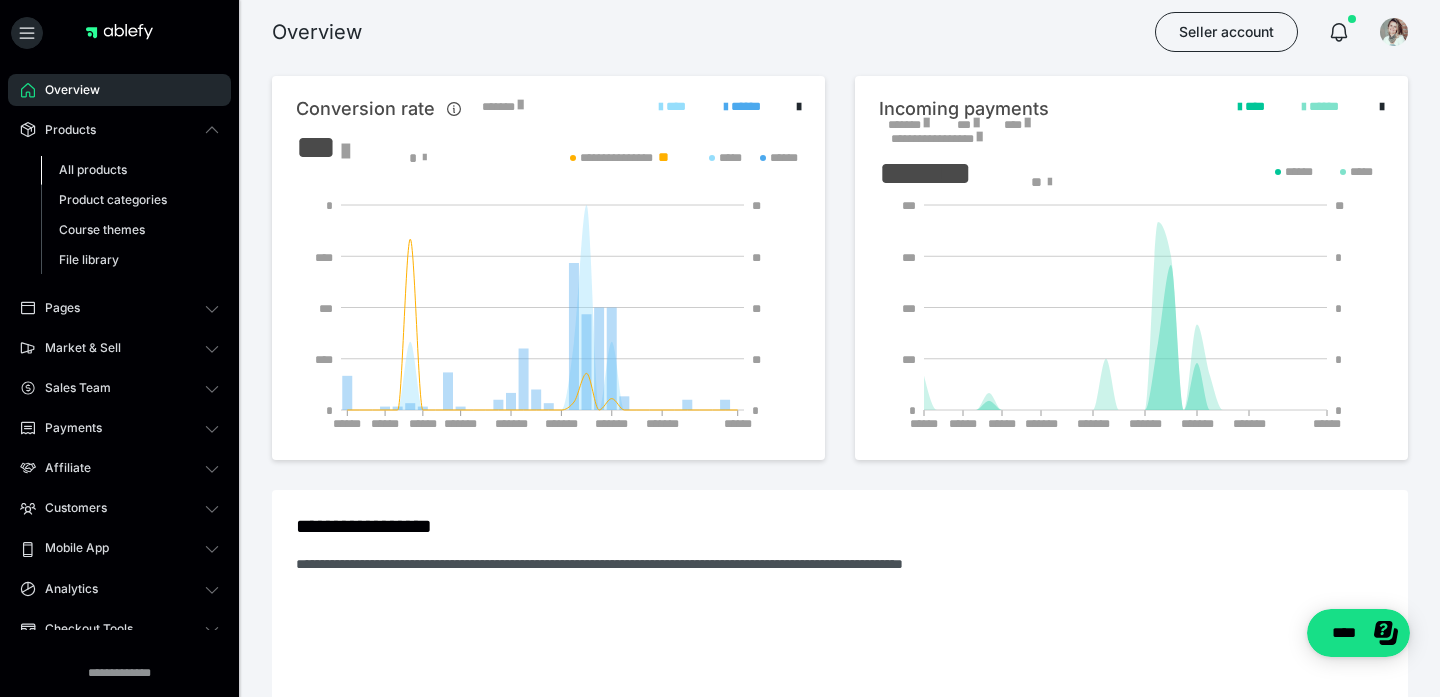 click on "All products" at bounding box center (93, 169) 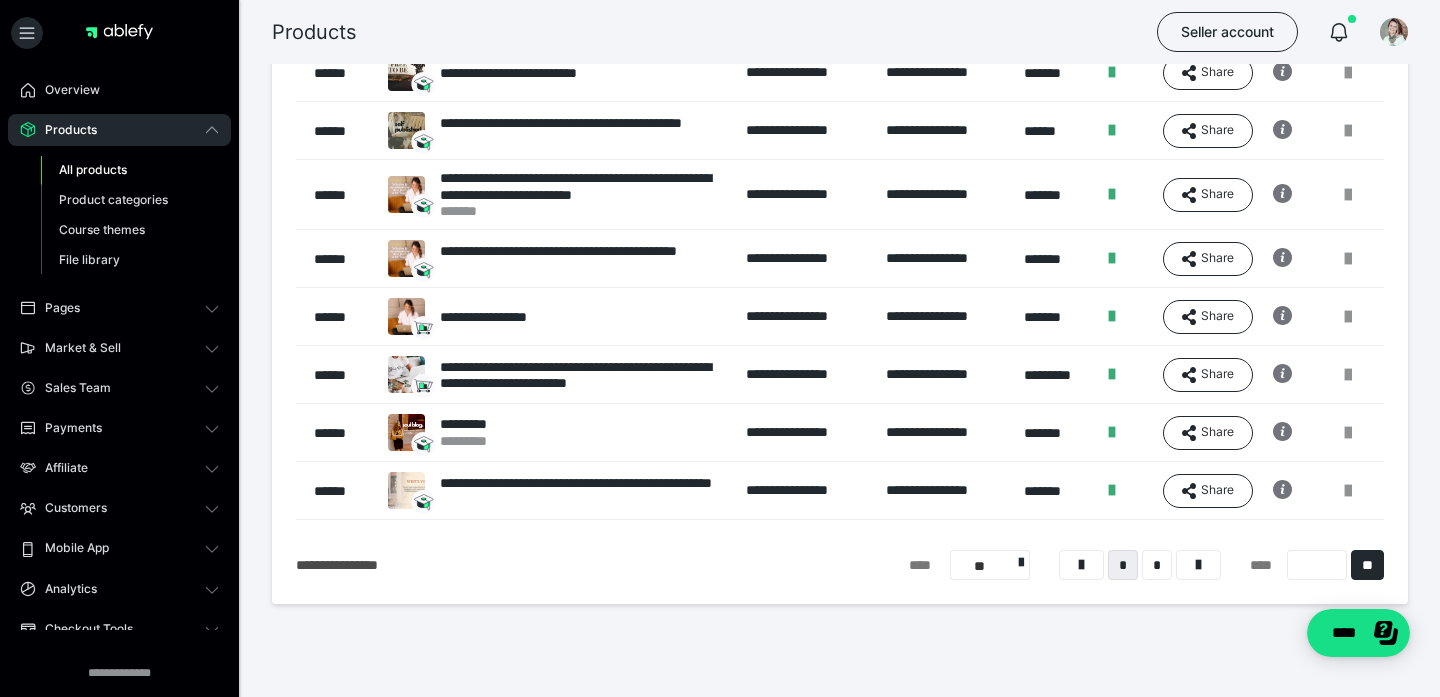 scroll, scrollTop: 319, scrollLeft: 0, axis: vertical 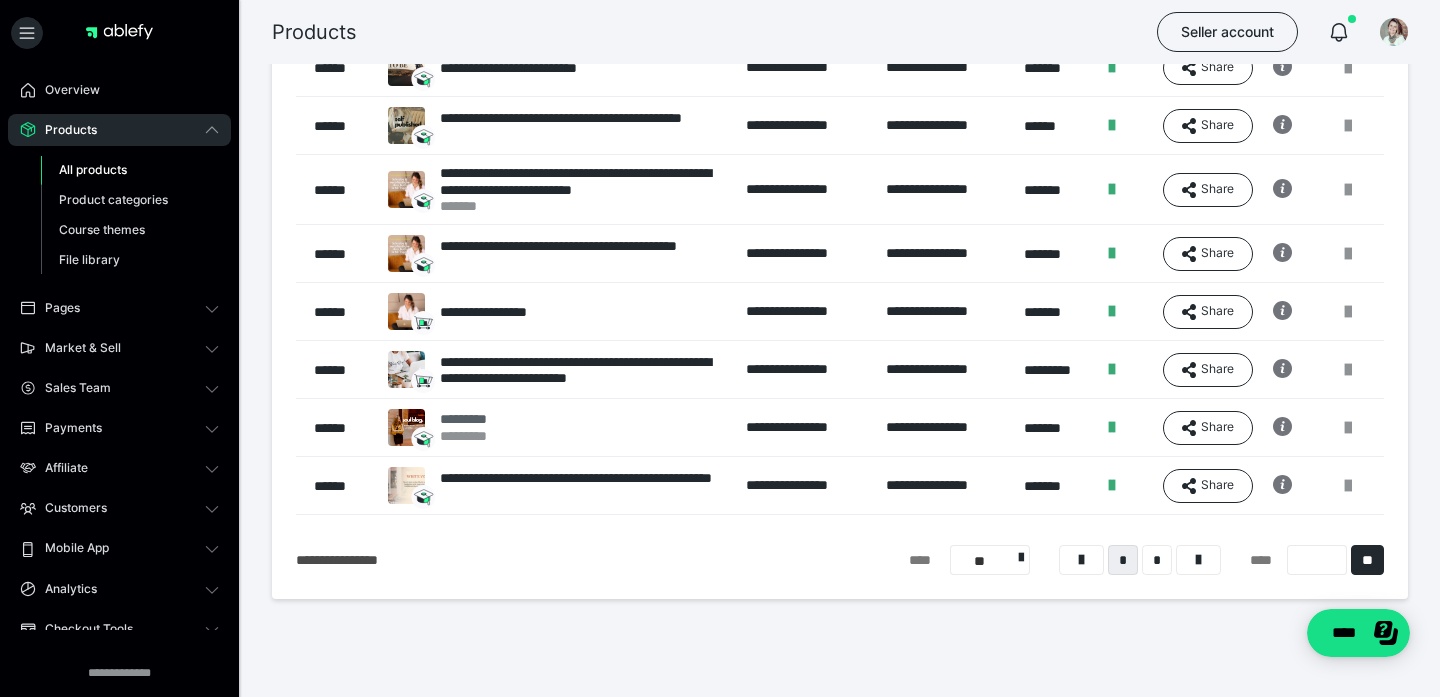 click on "*********" at bounding box center [471, 419] 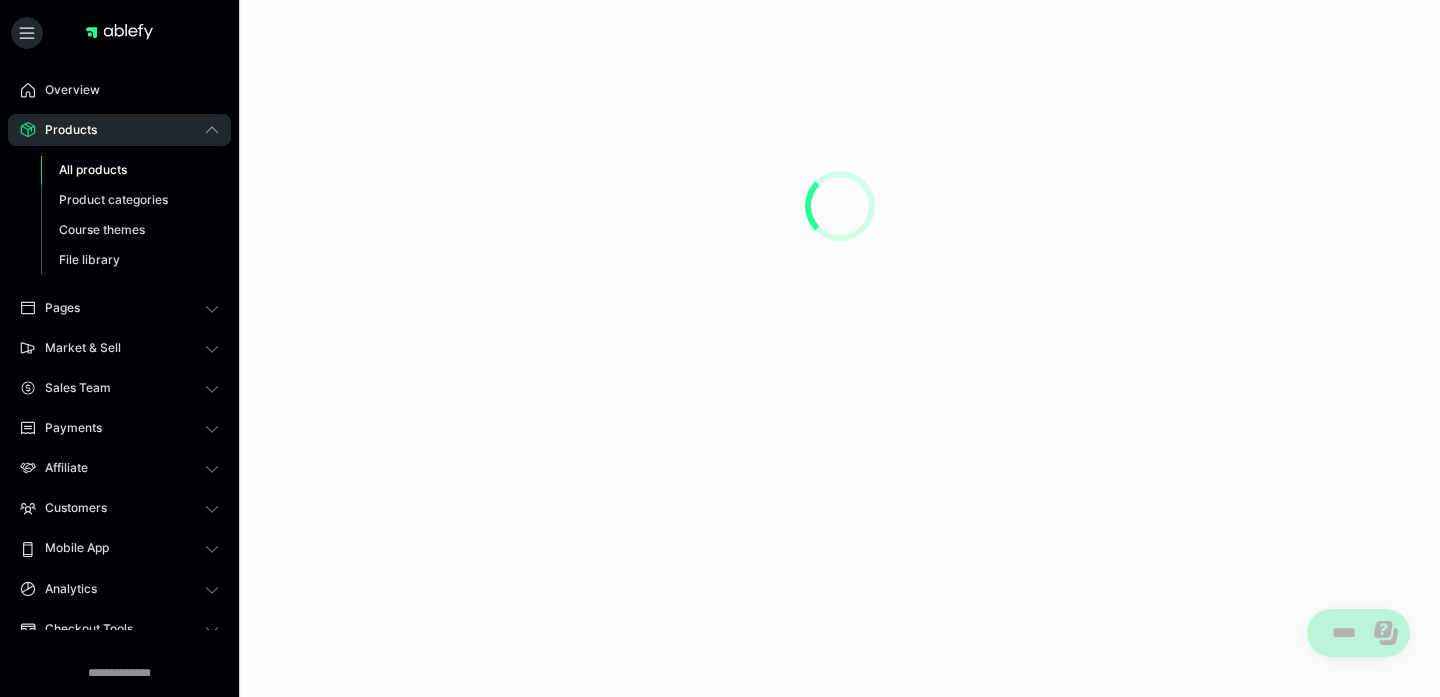 scroll, scrollTop: 0, scrollLeft: 0, axis: both 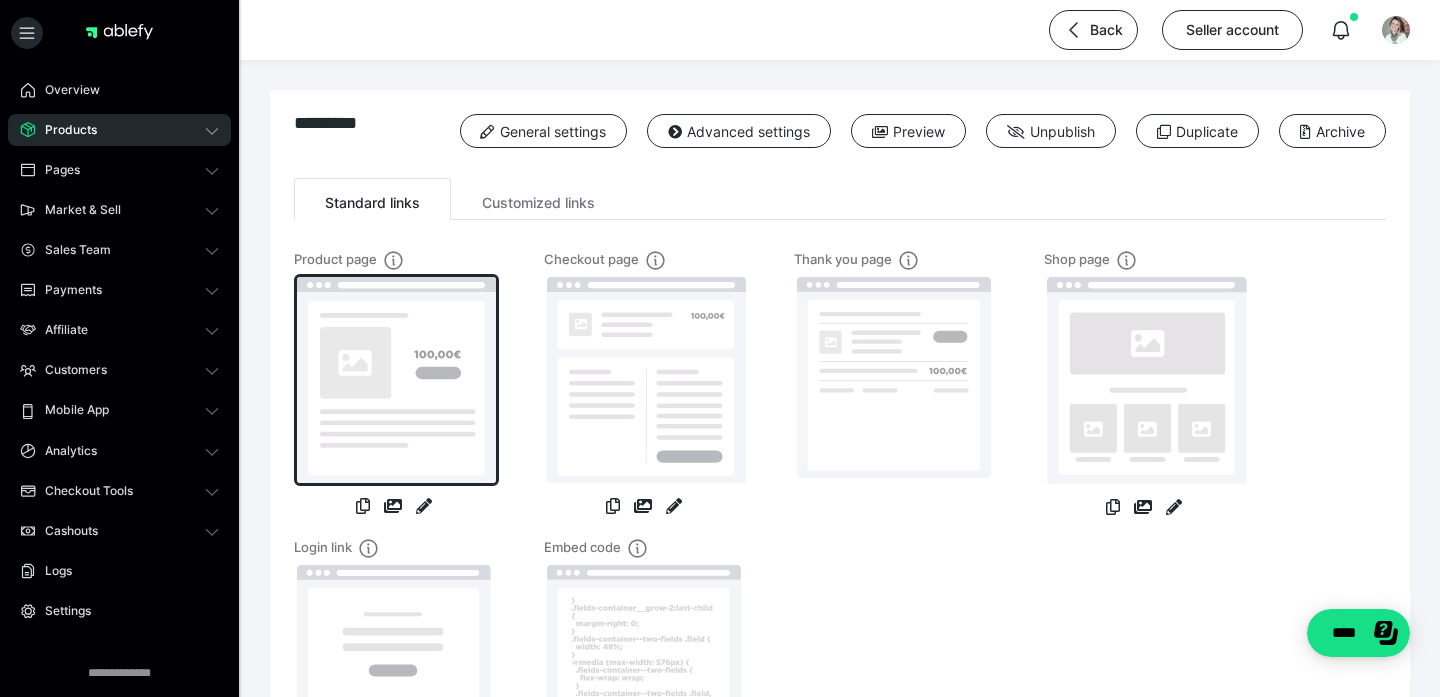 click at bounding box center [396, 380] 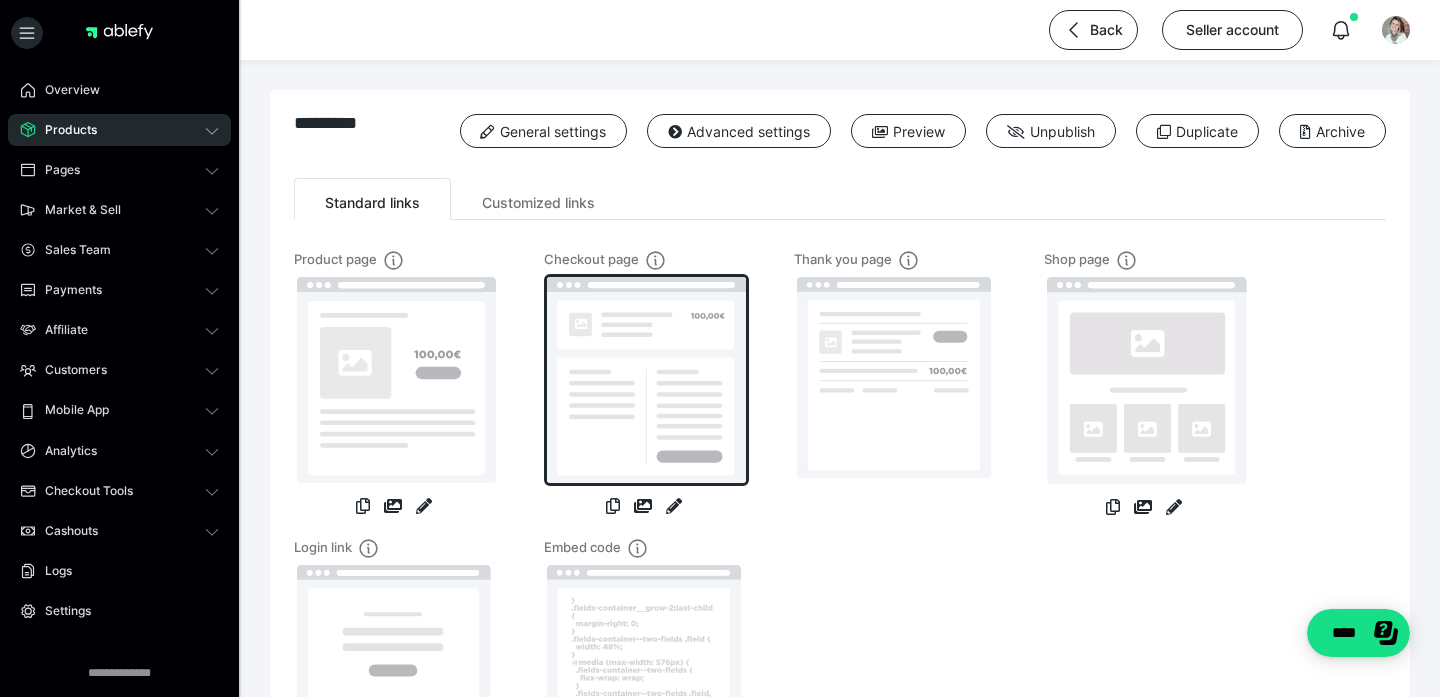 click at bounding box center [646, 380] 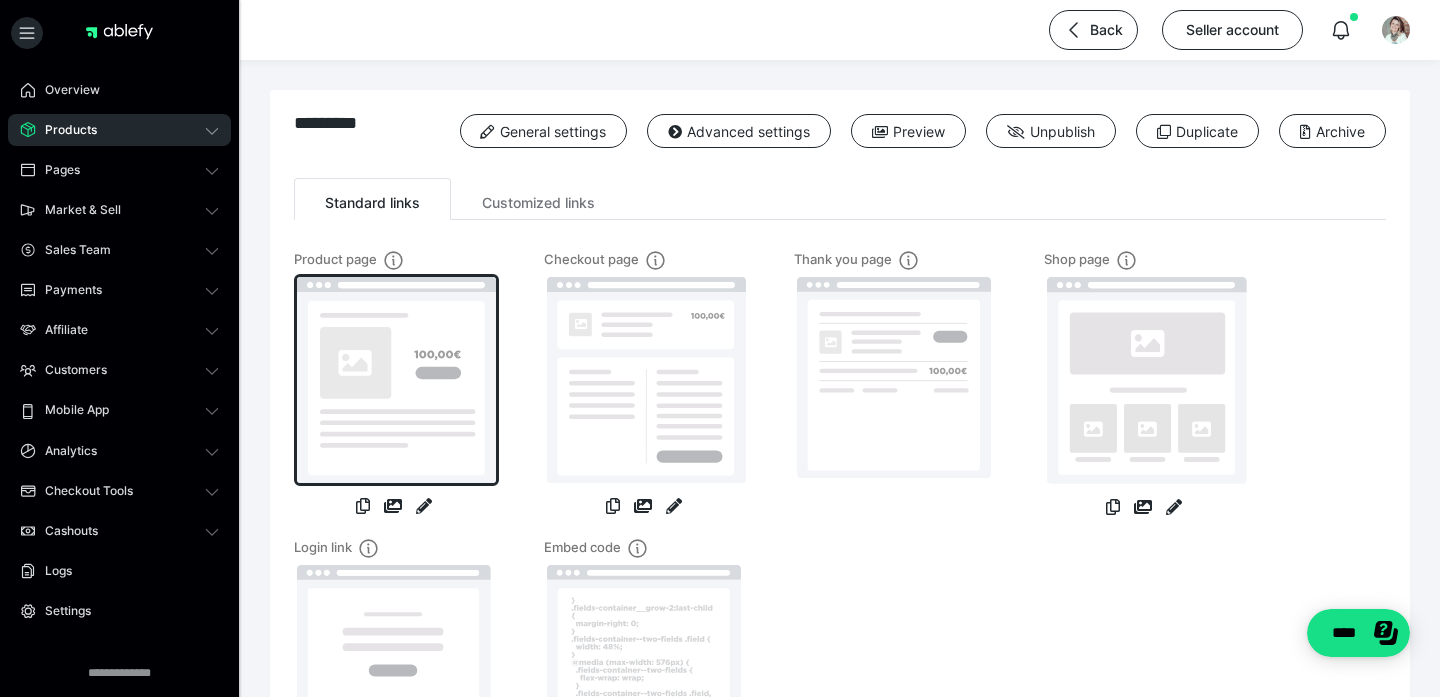 click at bounding box center (396, 380) 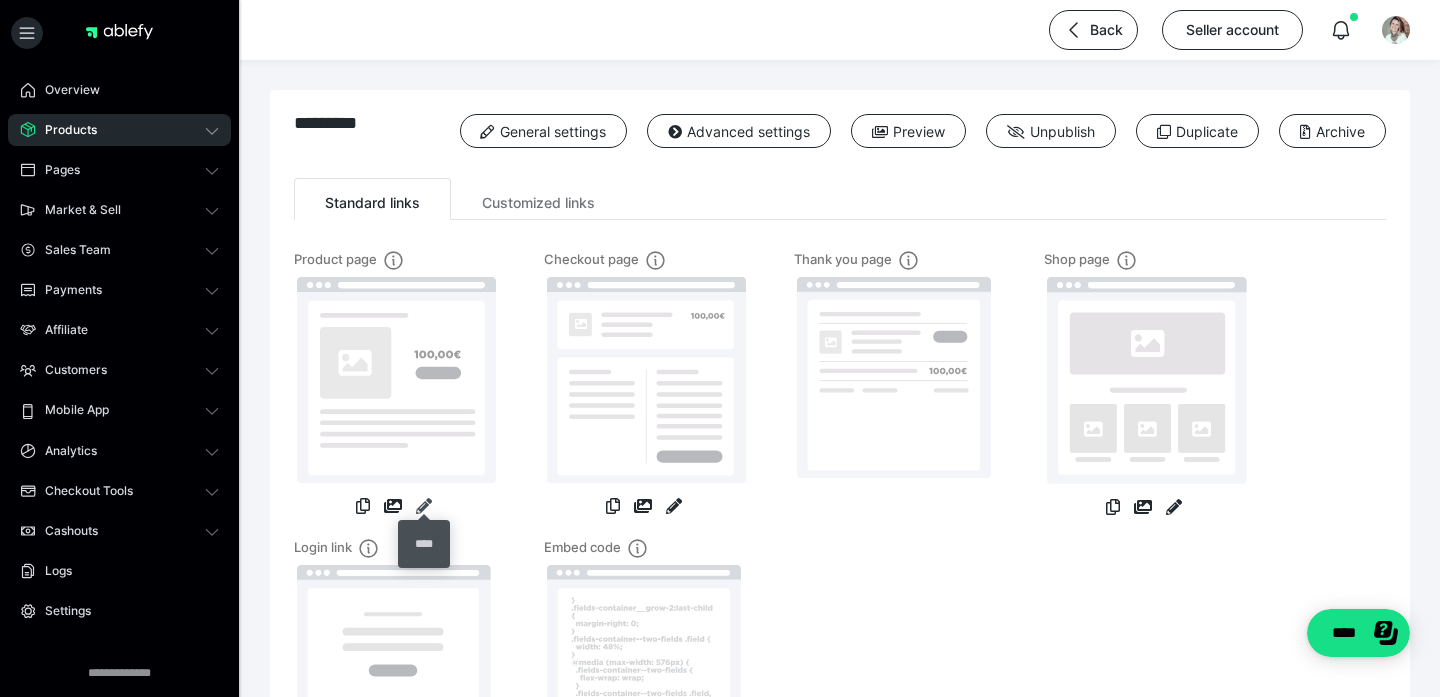 click at bounding box center (424, 506) 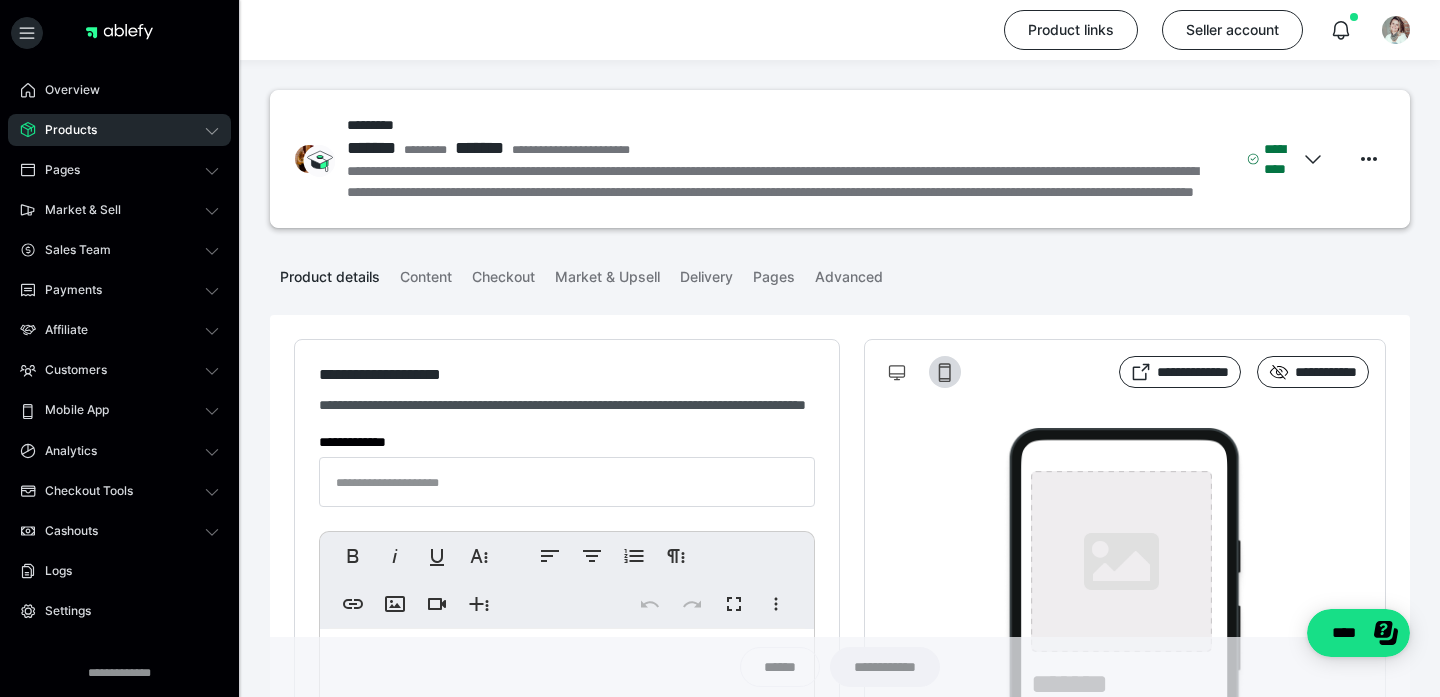 type on "*********" 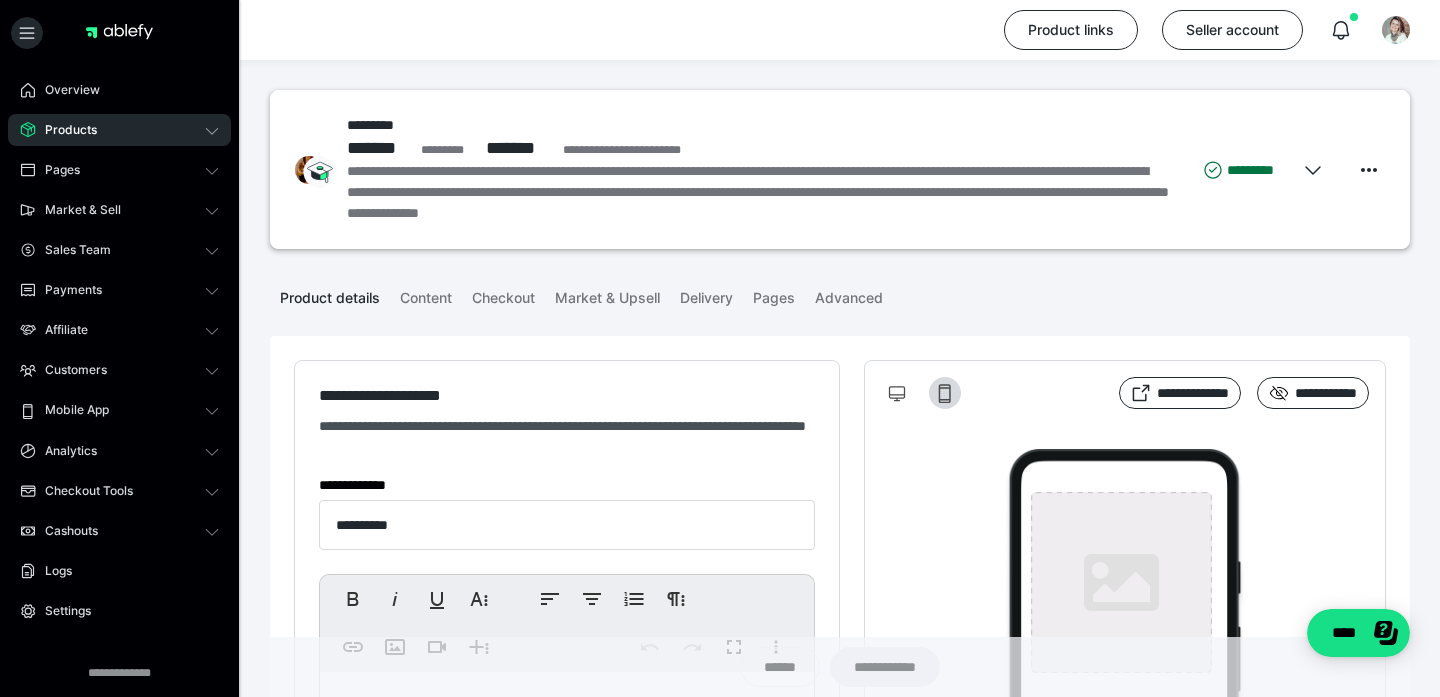 type on "*********" 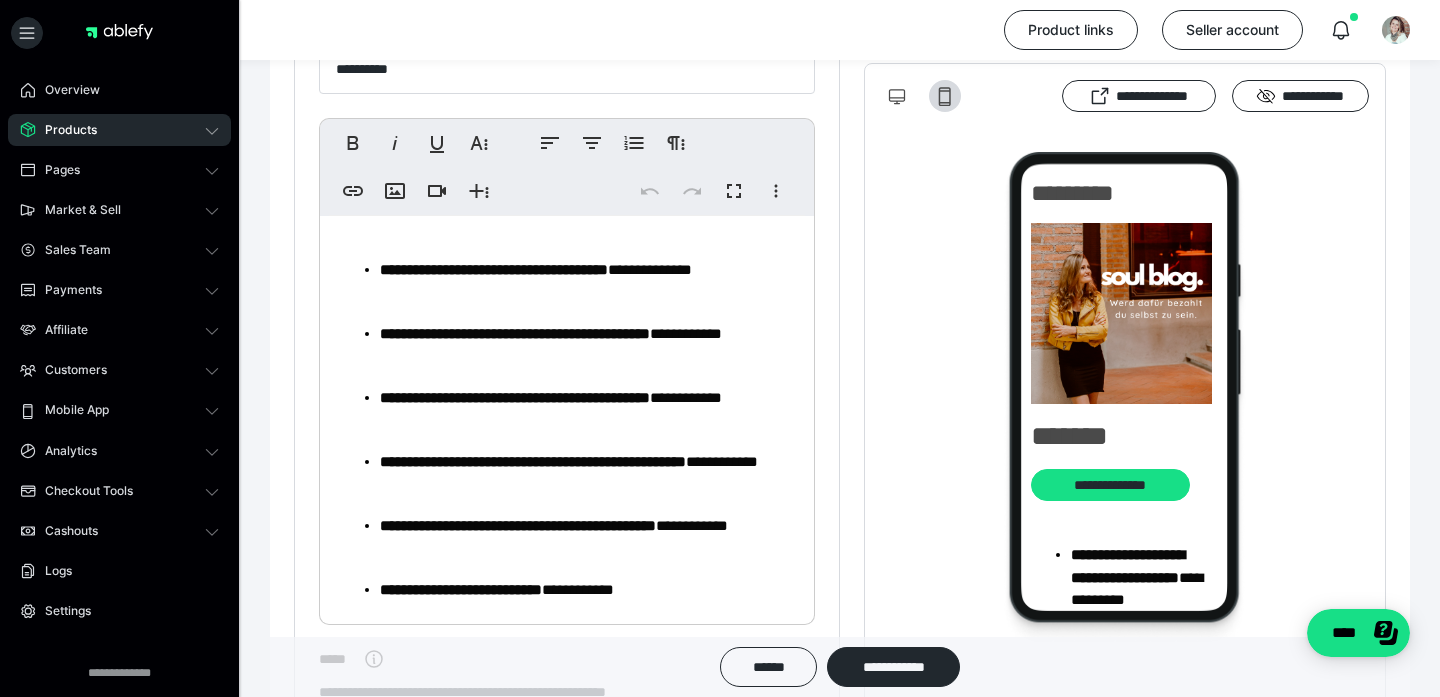 scroll, scrollTop: 474, scrollLeft: 0, axis: vertical 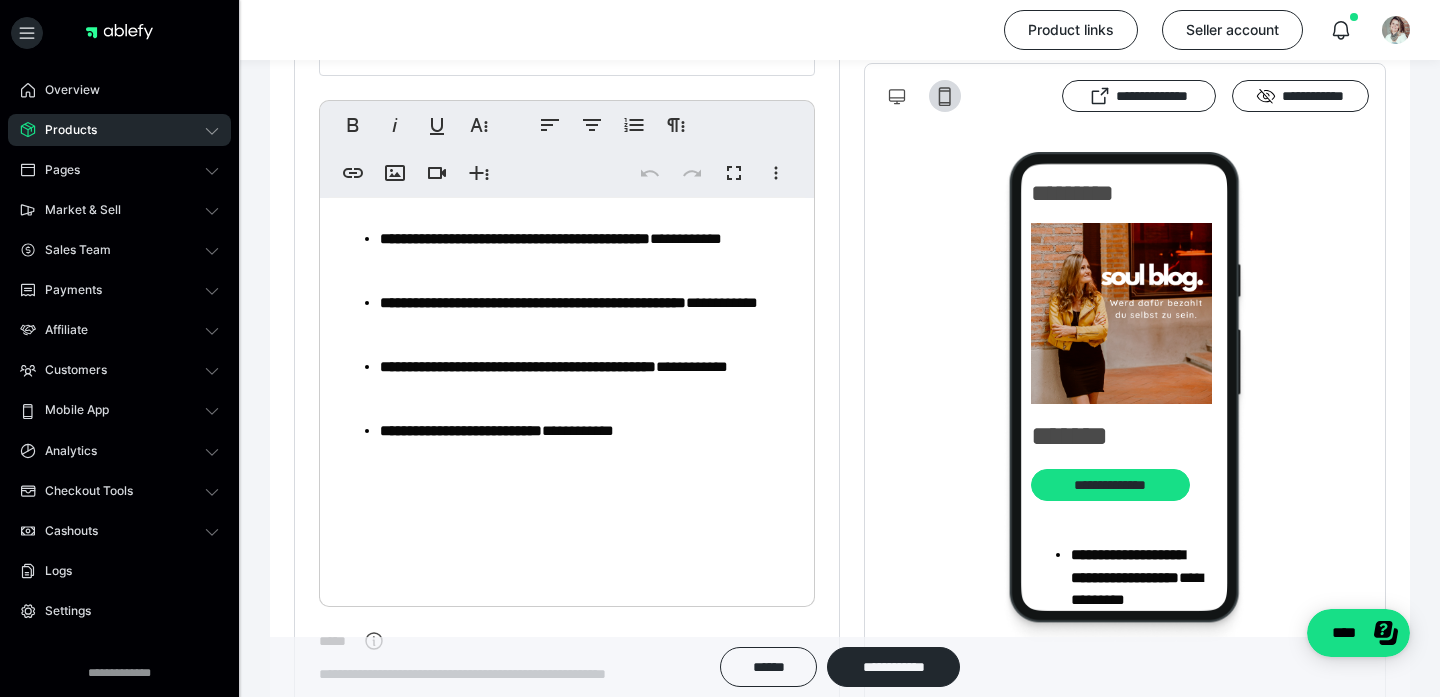 click on "**********" at bounding box center (461, 430) 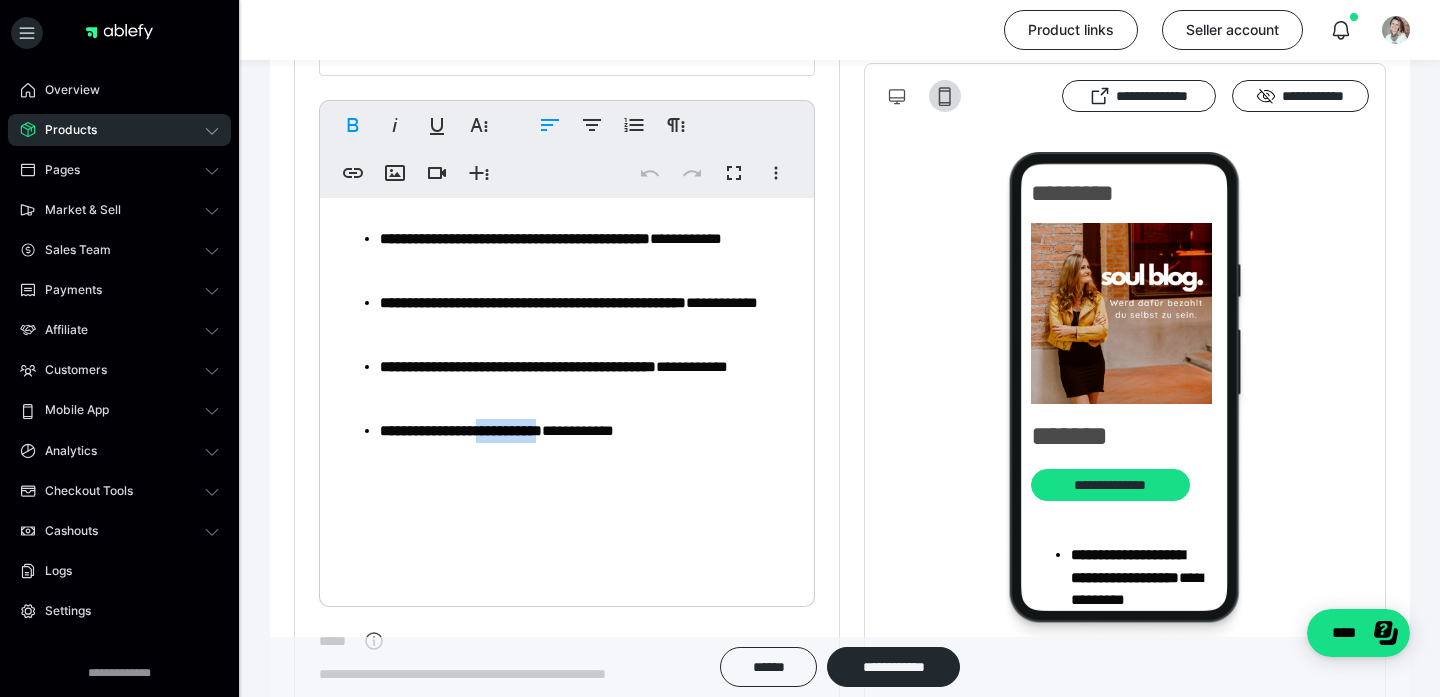 drag, startPoint x: 570, startPoint y: 527, endPoint x: 496, endPoint y: 531, distance: 74.10803 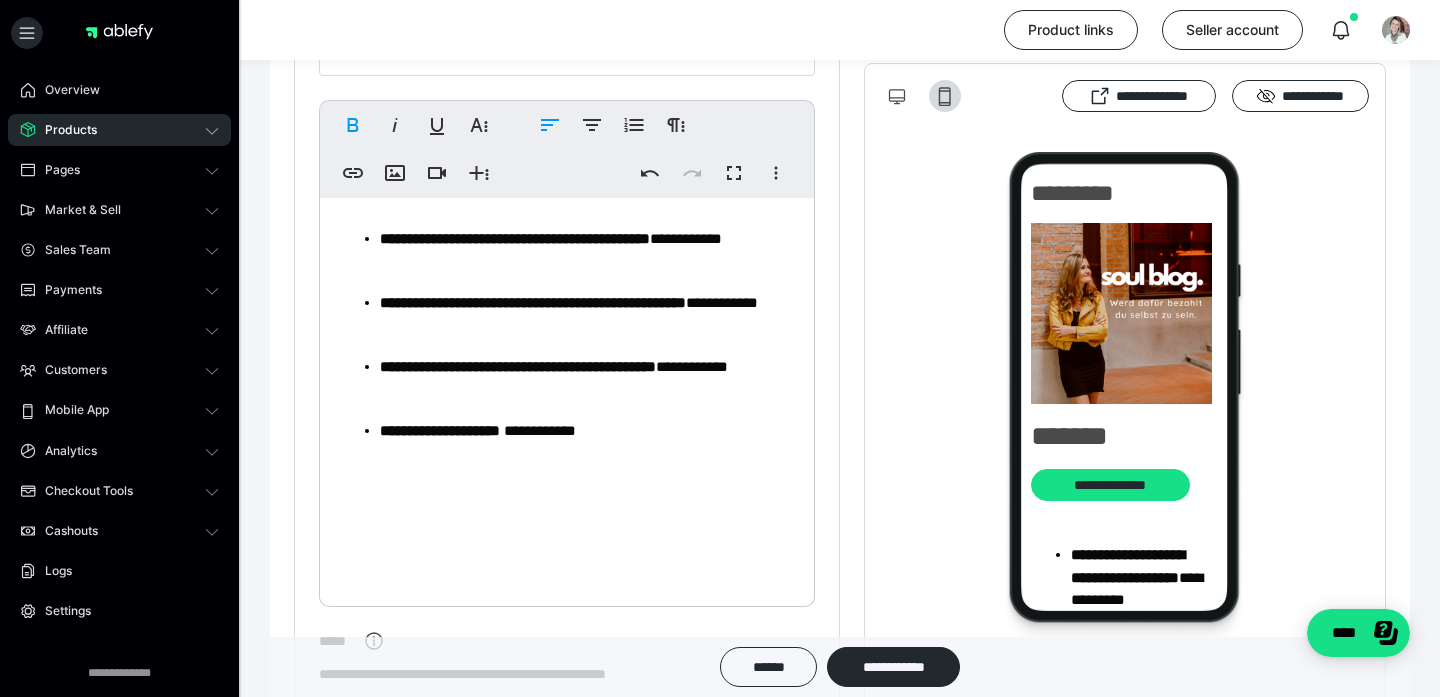 click on "[CREDIT CARD]" at bounding box center (478, 430) 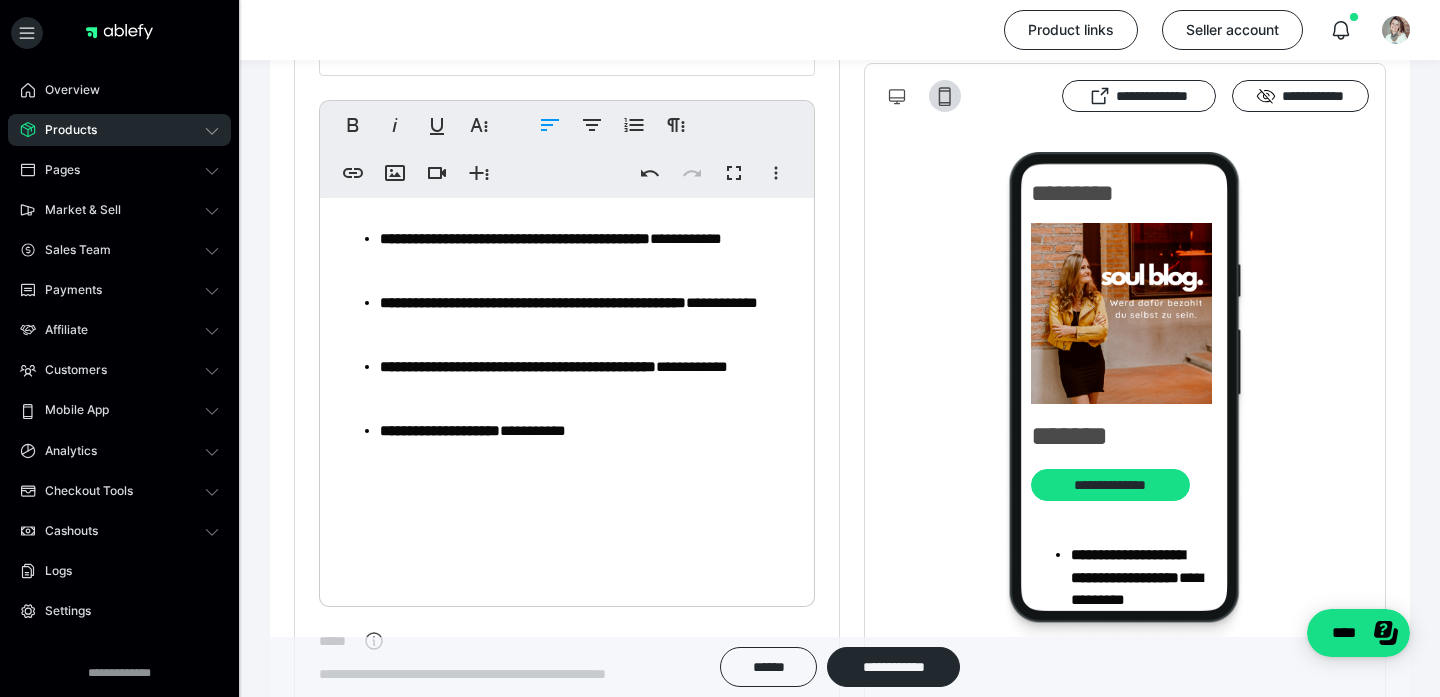 click on "[CREDIT CARD]" at bounding box center (473, 430) 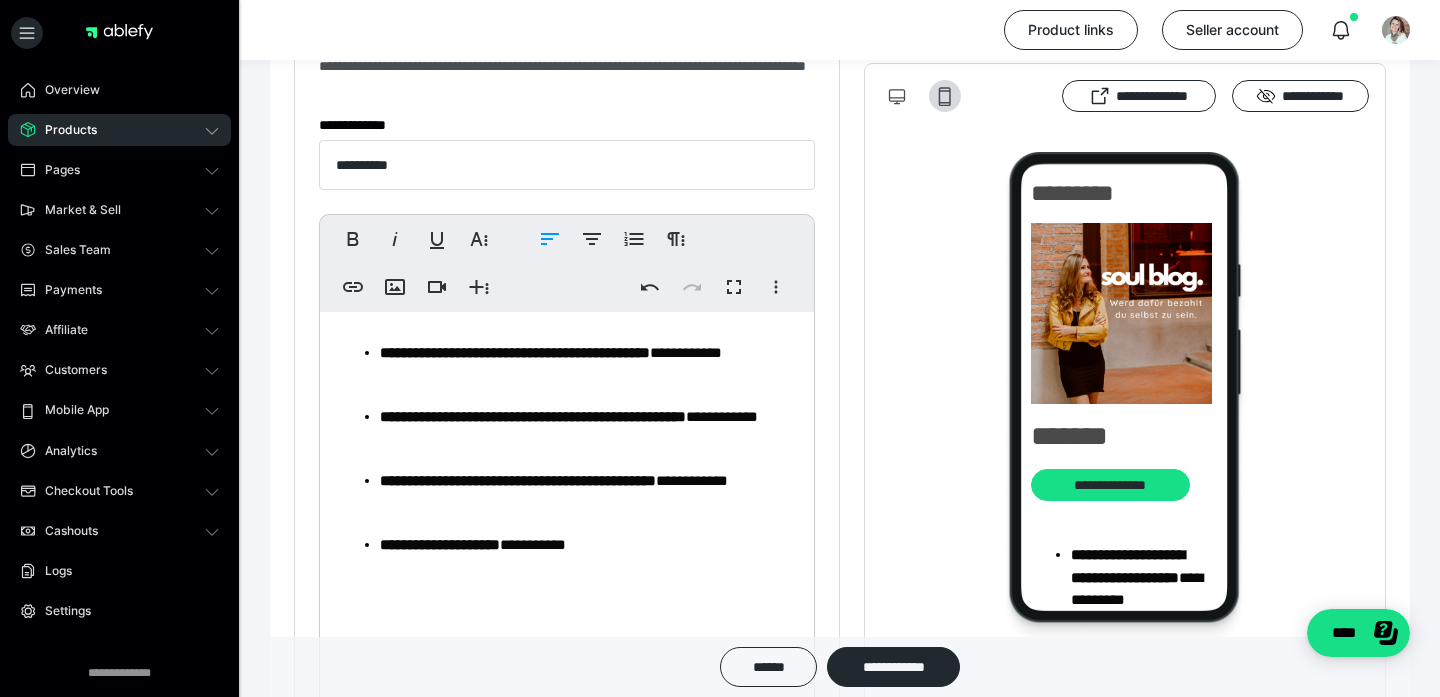 scroll, scrollTop: 337, scrollLeft: 0, axis: vertical 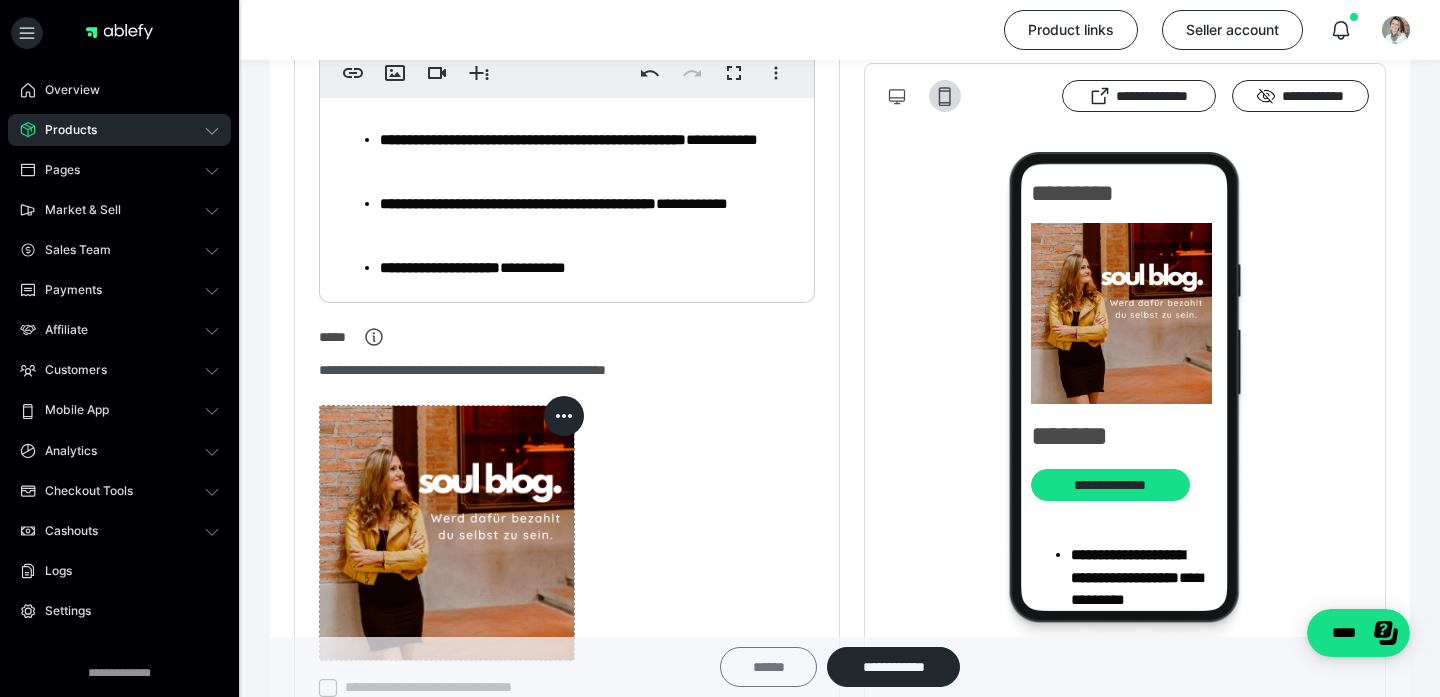 click on "******" at bounding box center [768, 667] 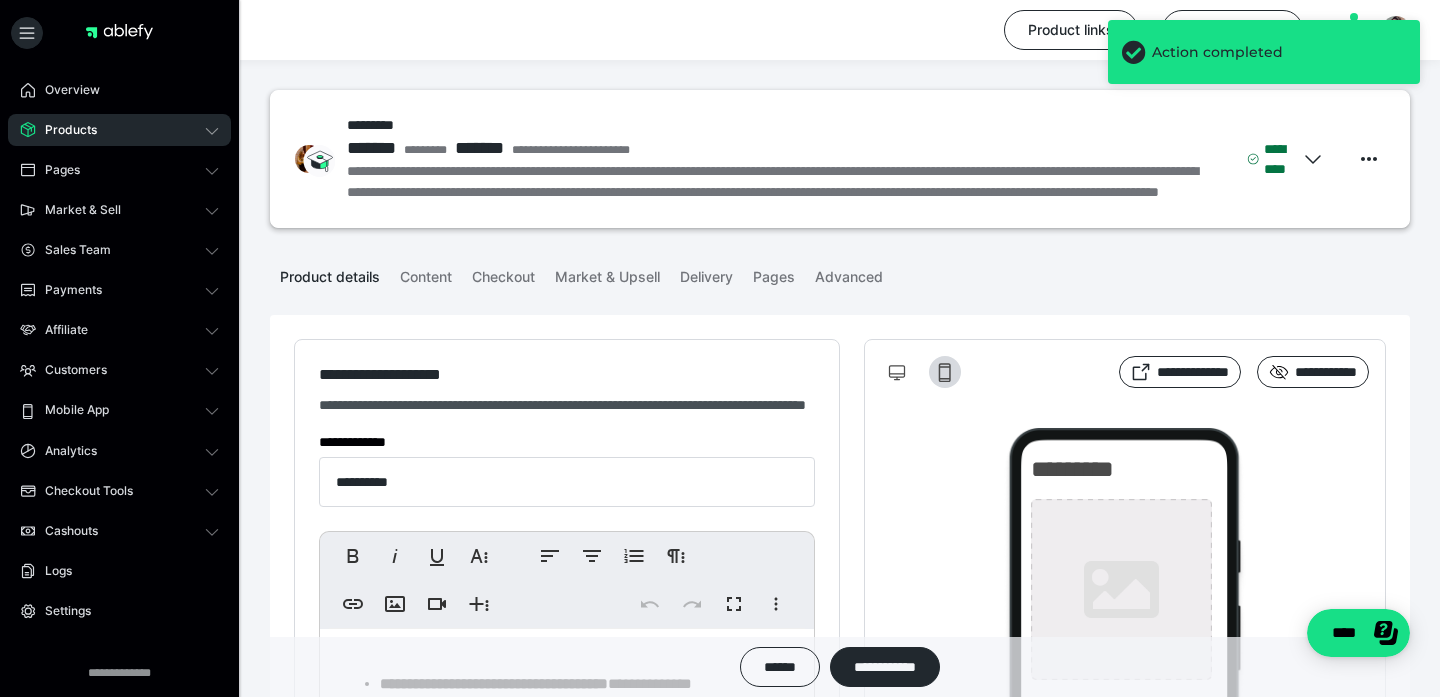 type on "*********" 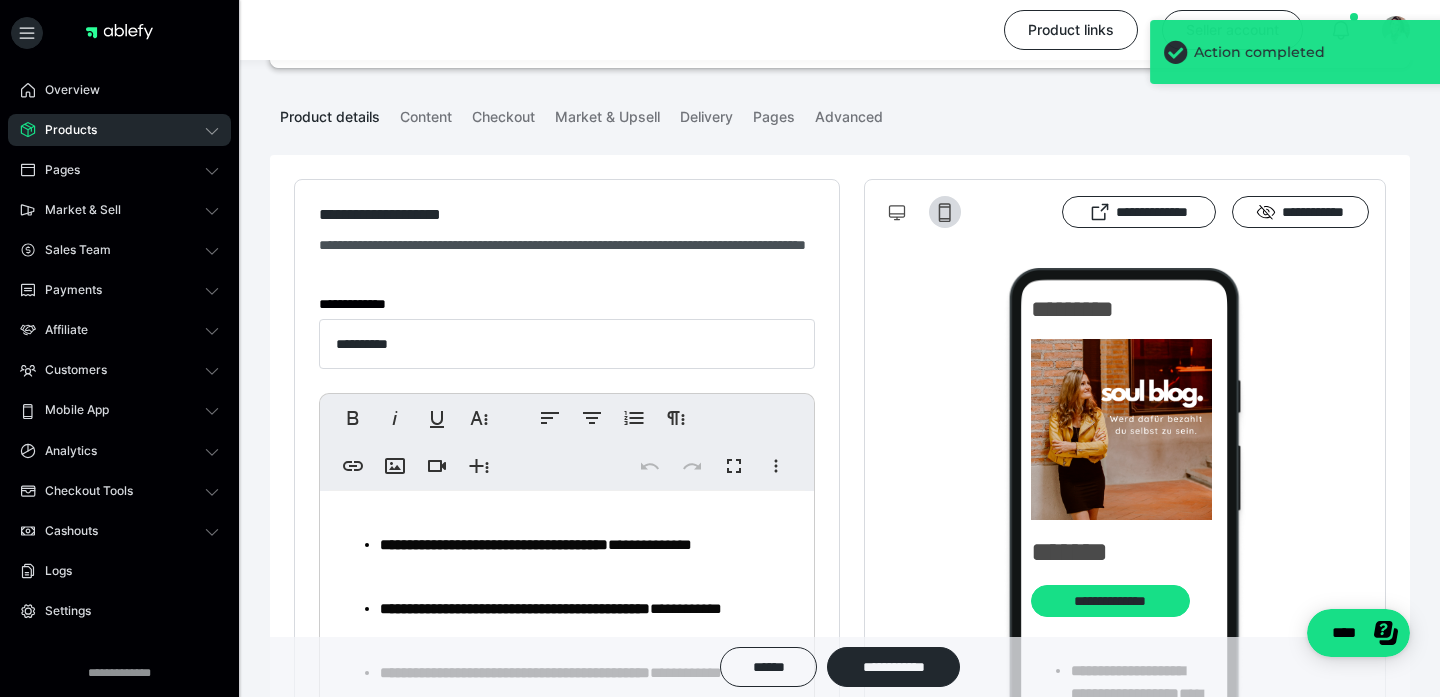 scroll, scrollTop: 410, scrollLeft: 0, axis: vertical 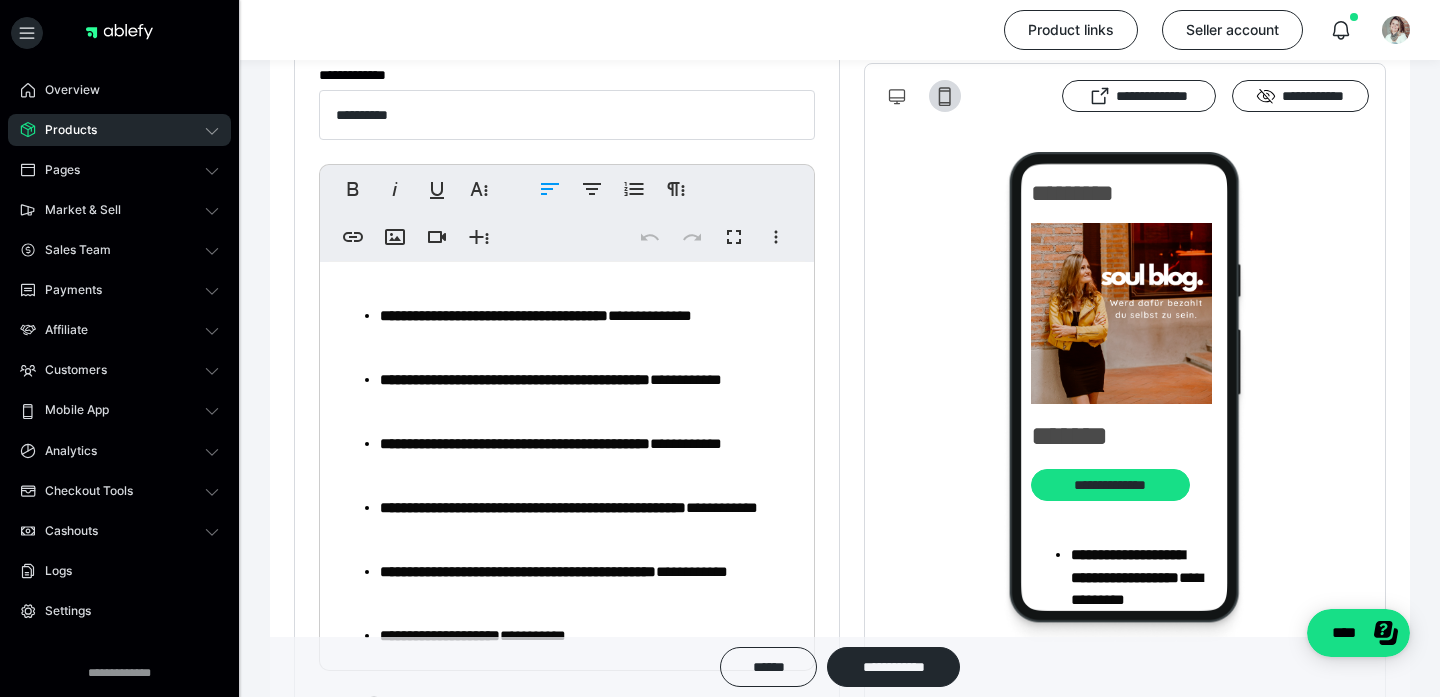 click on "[CREDIT CARD]" at bounding box center [587, 380] 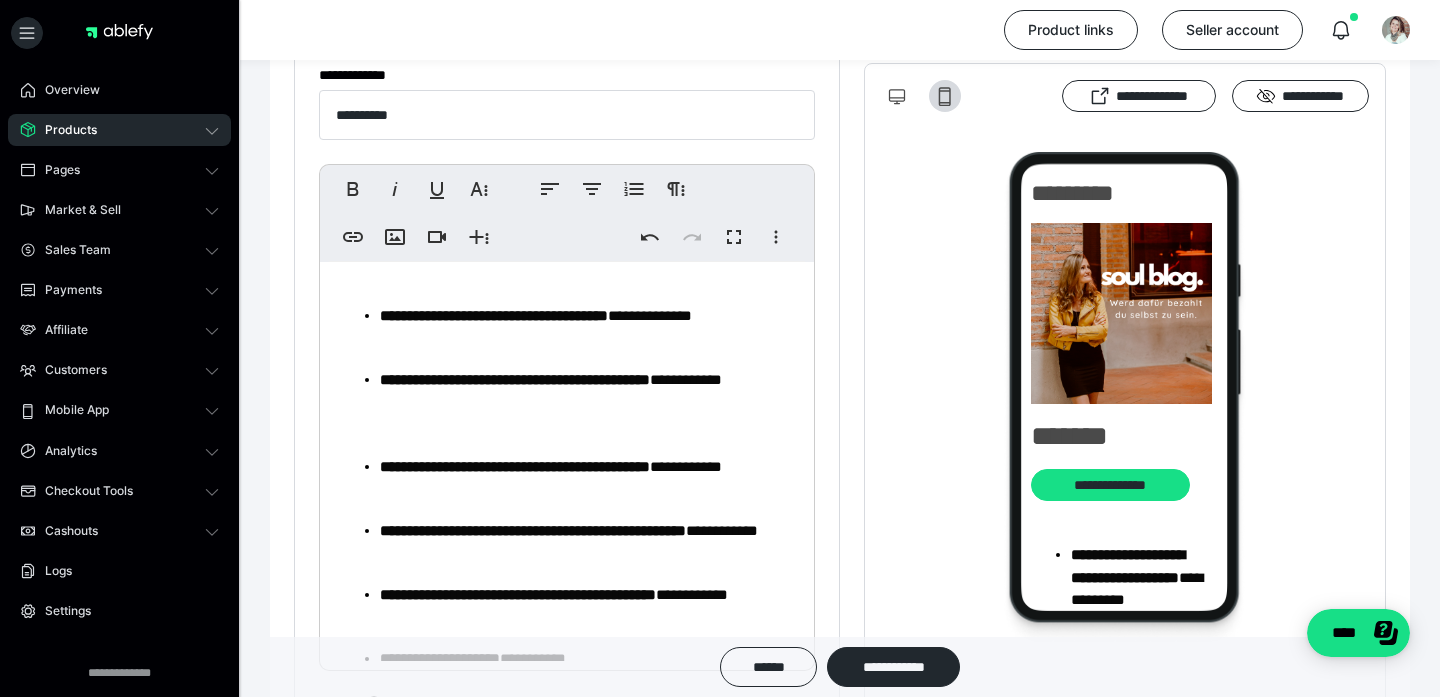 click on "[CREDIT CARD]" at bounding box center [567, 543] 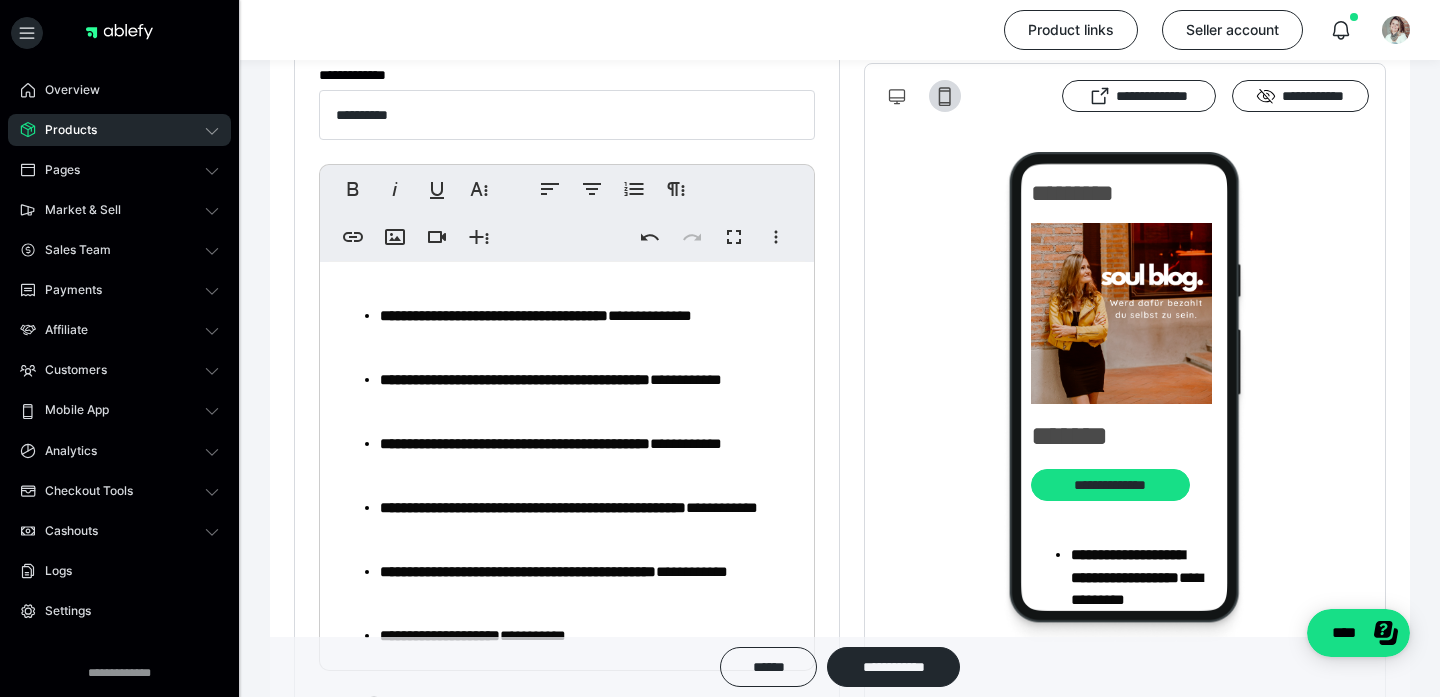 click on "[CREDIT CARD]" at bounding box center (567, 532) 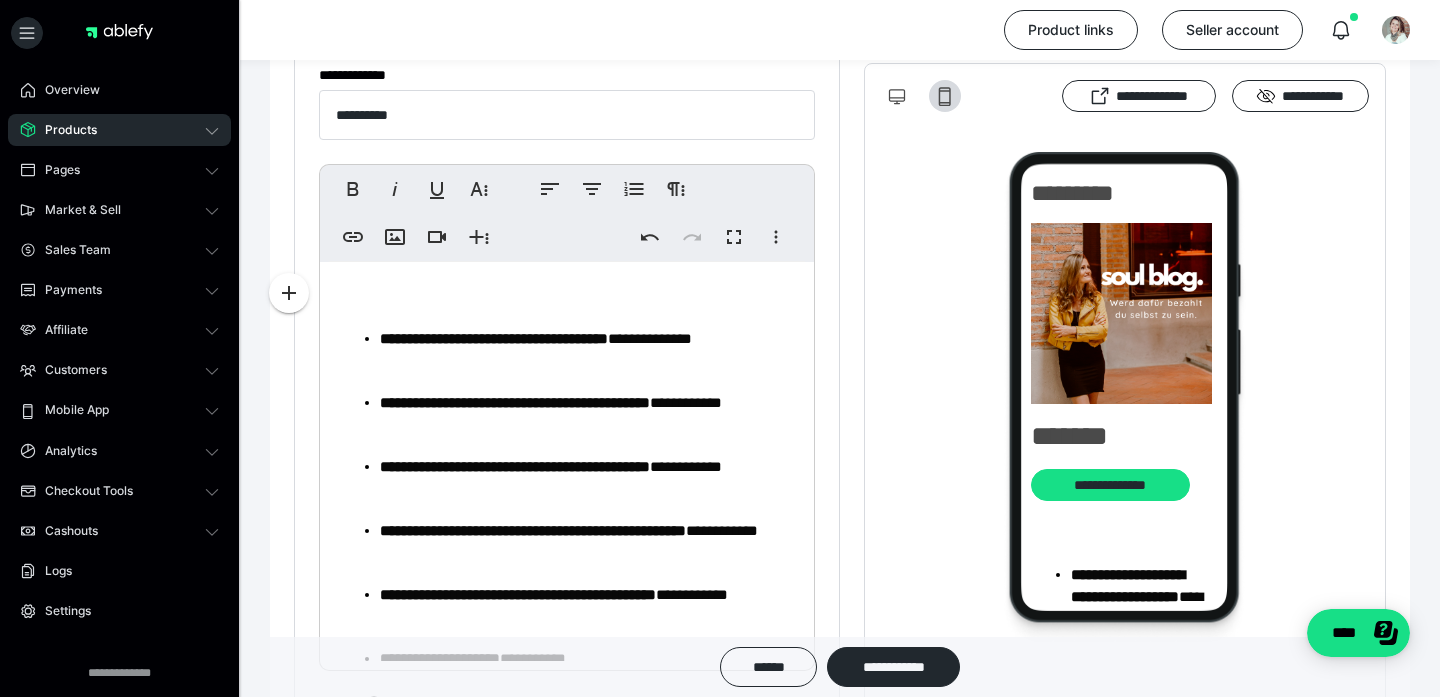 click on "[CREDIT CARD]" at bounding box center (567, 543) 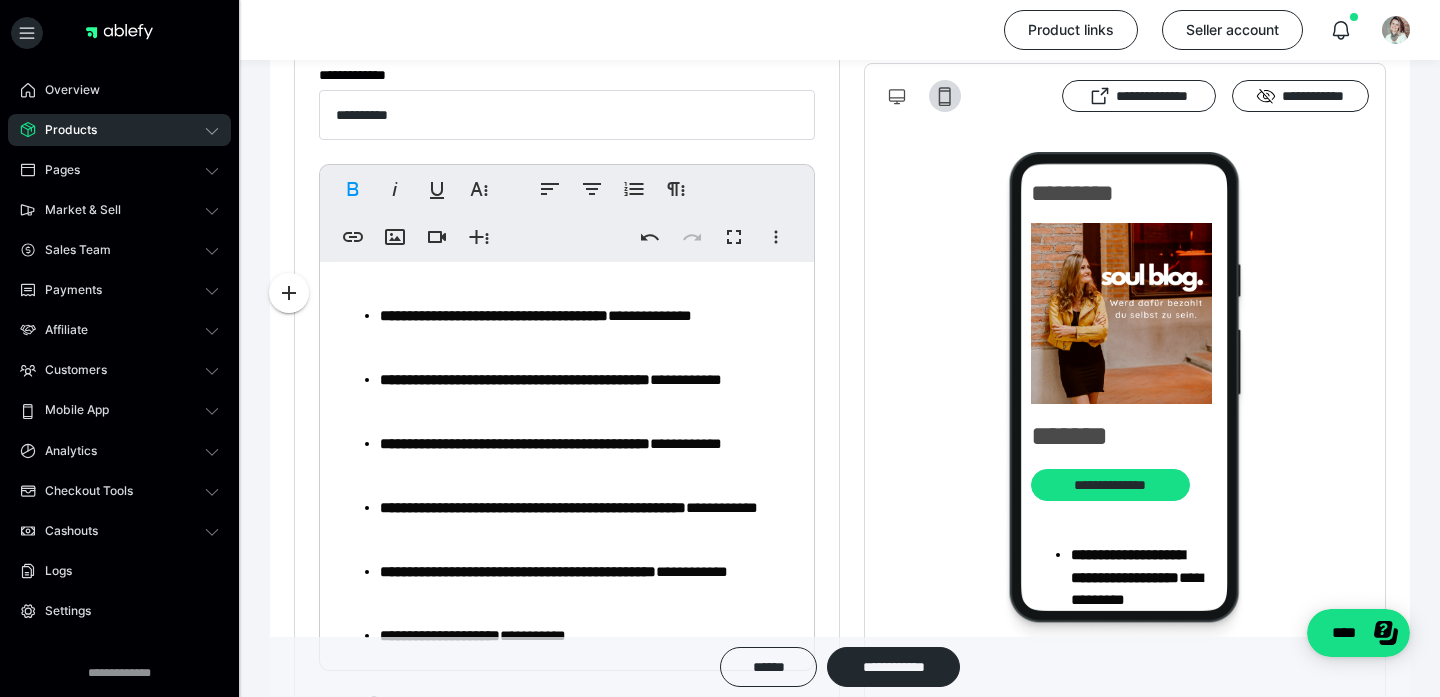 click on "[CREDIT CARD]" at bounding box center (587, 380) 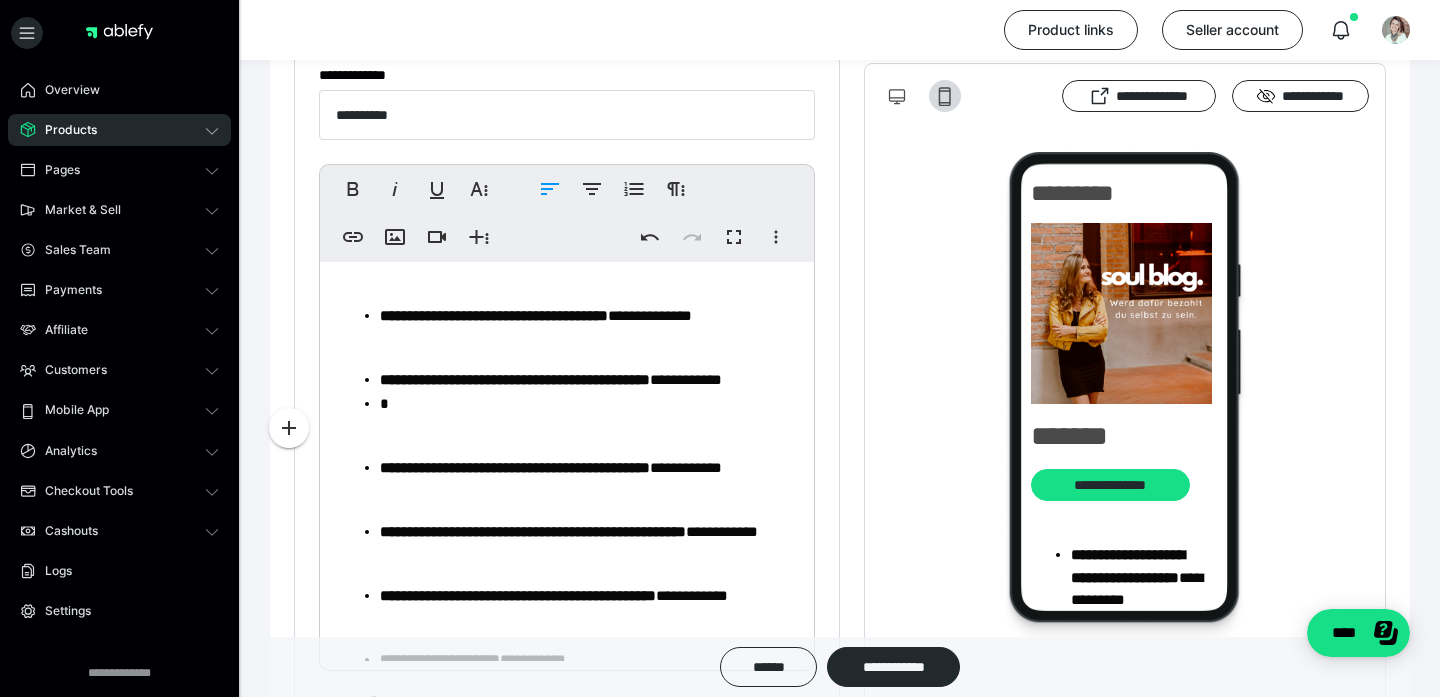 type 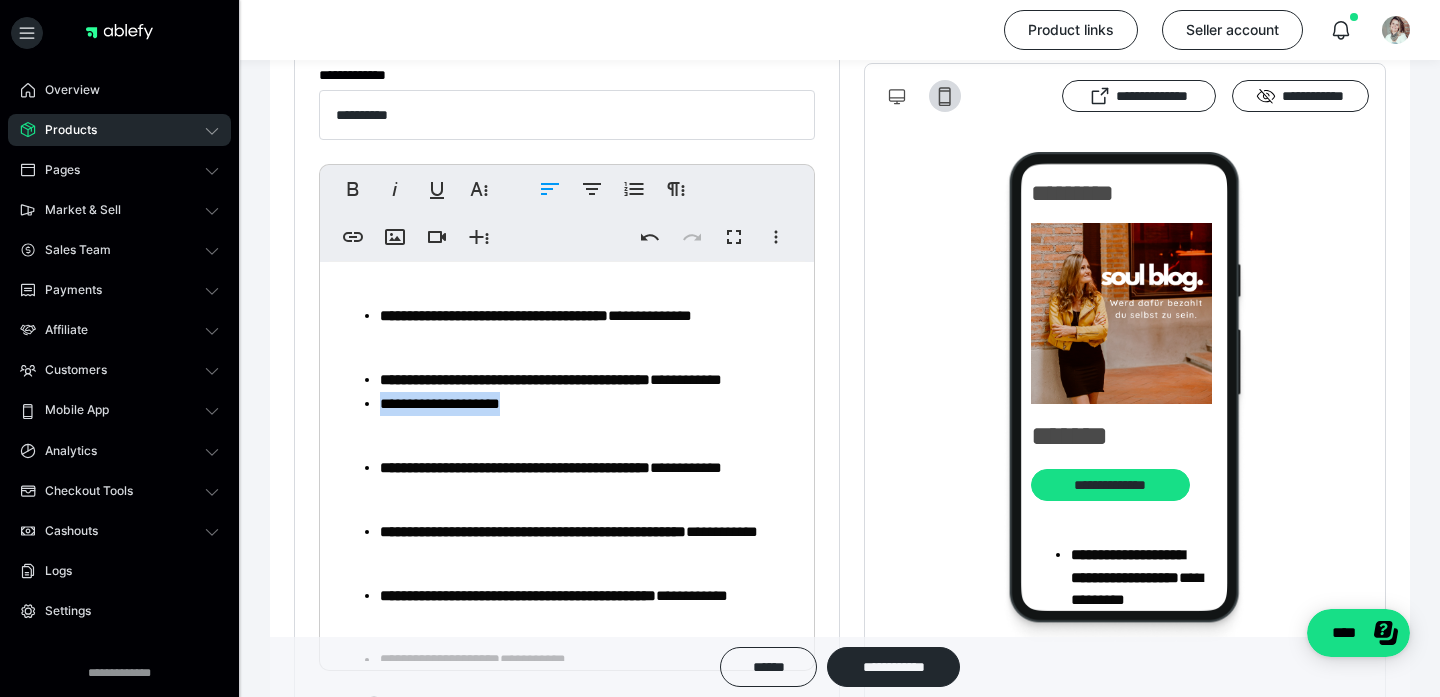 drag, startPoint x: 526, startPoint y: 432, endPoint x: 379, endPoint y: 423, distance: 147.27525 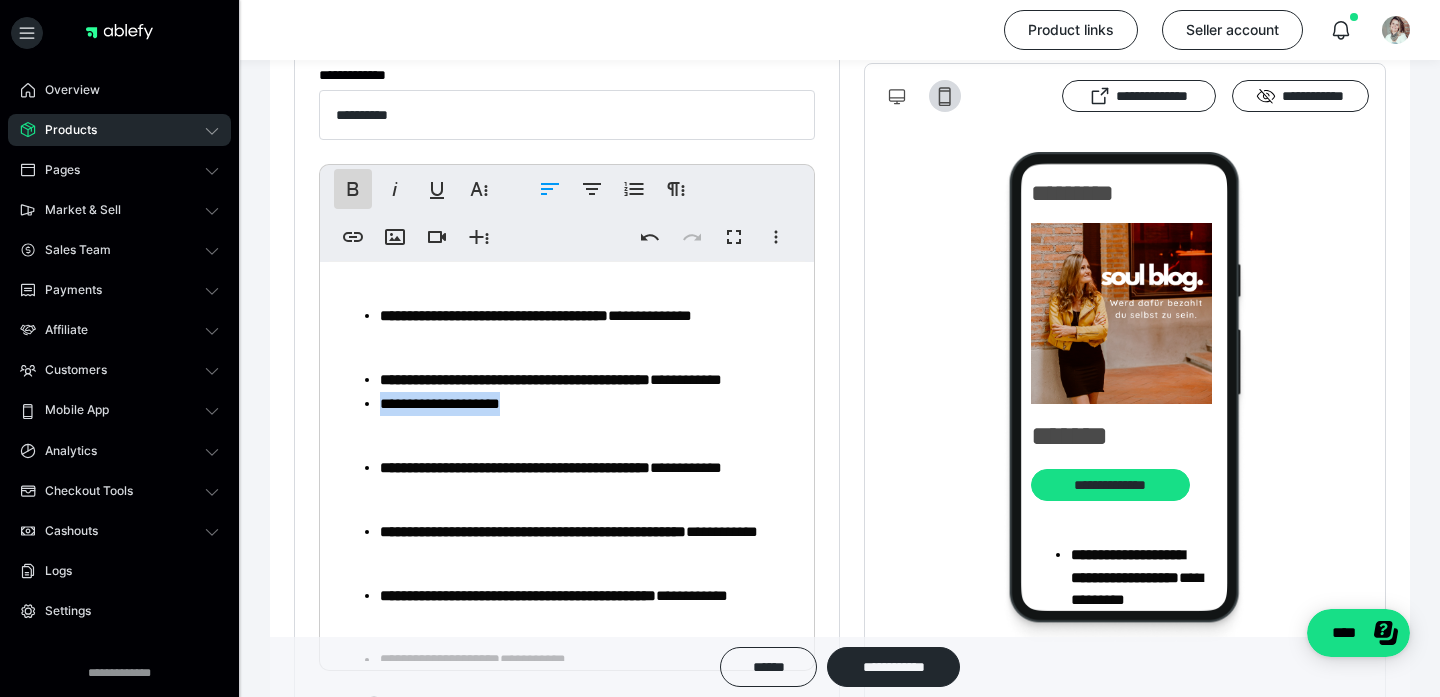 click 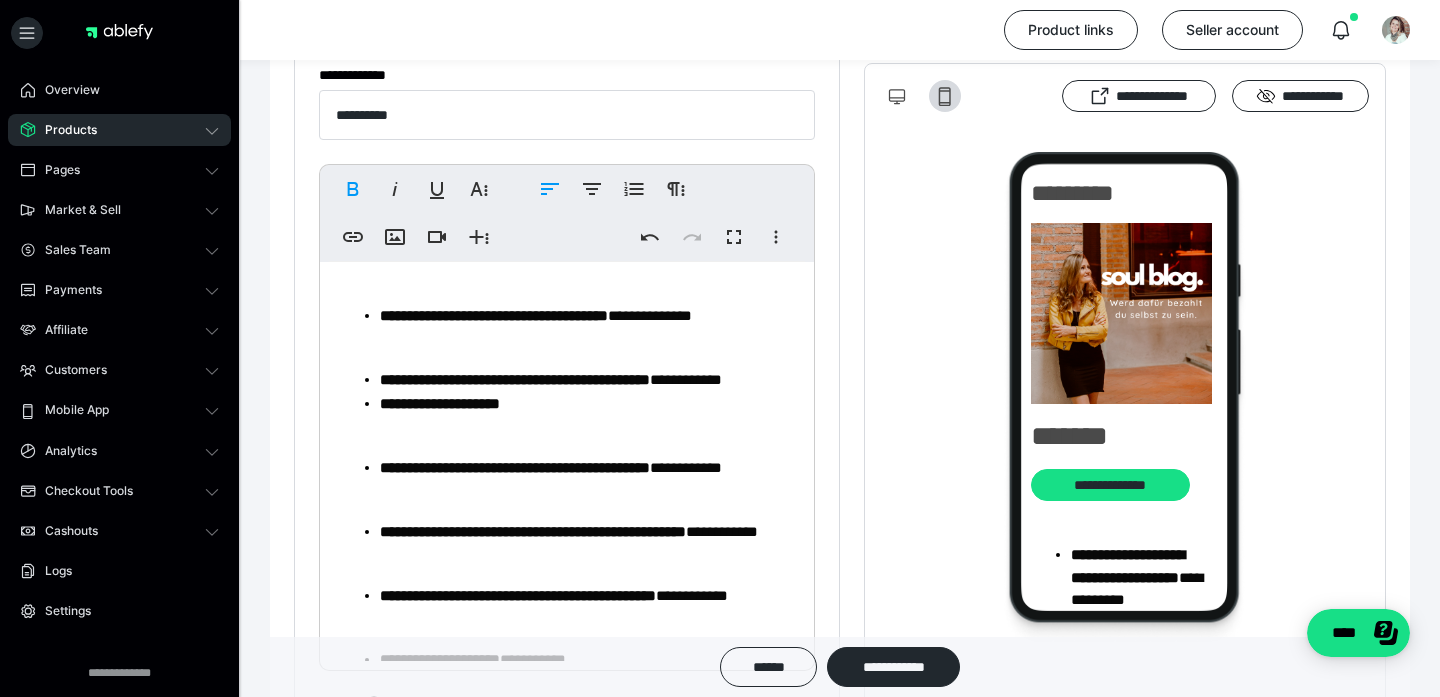 click on "[CREDIT CARD]" at bounding box center (587, 380) 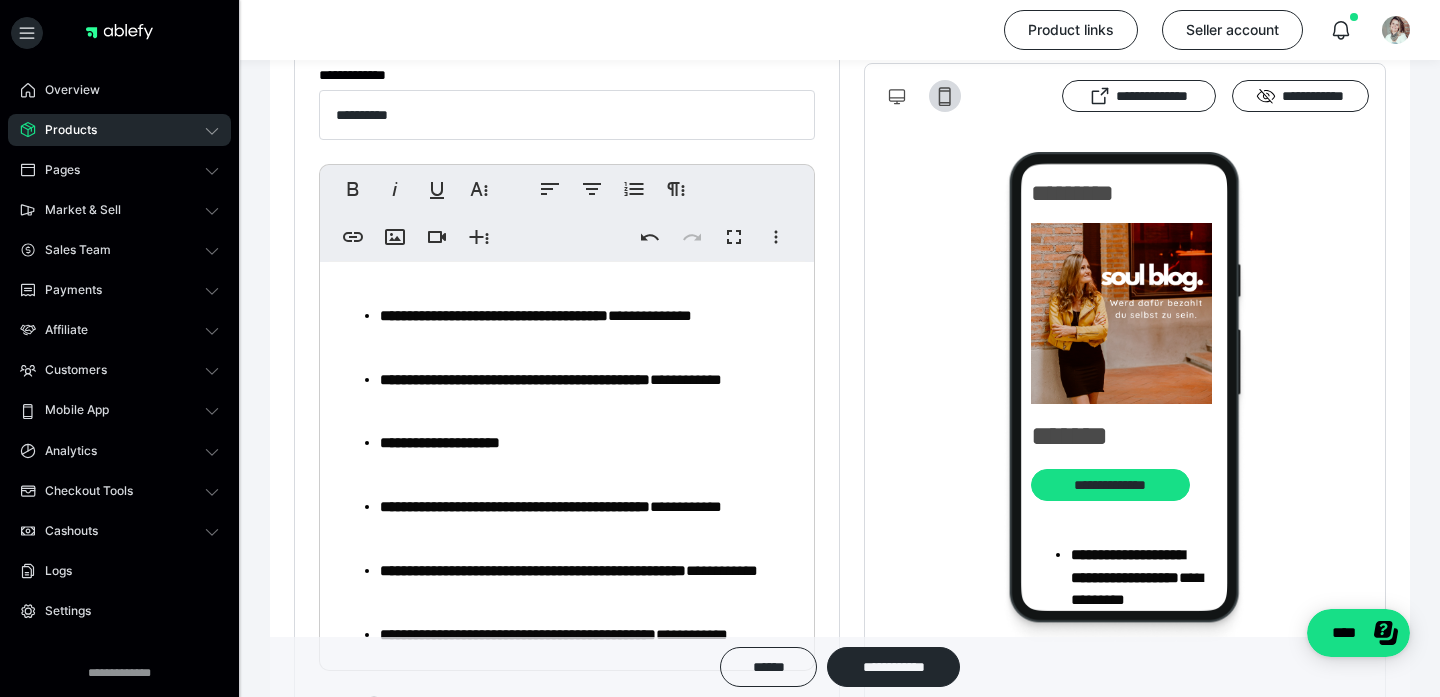 click on "[CREDIT CARD]" at bounding box center [567, 563] 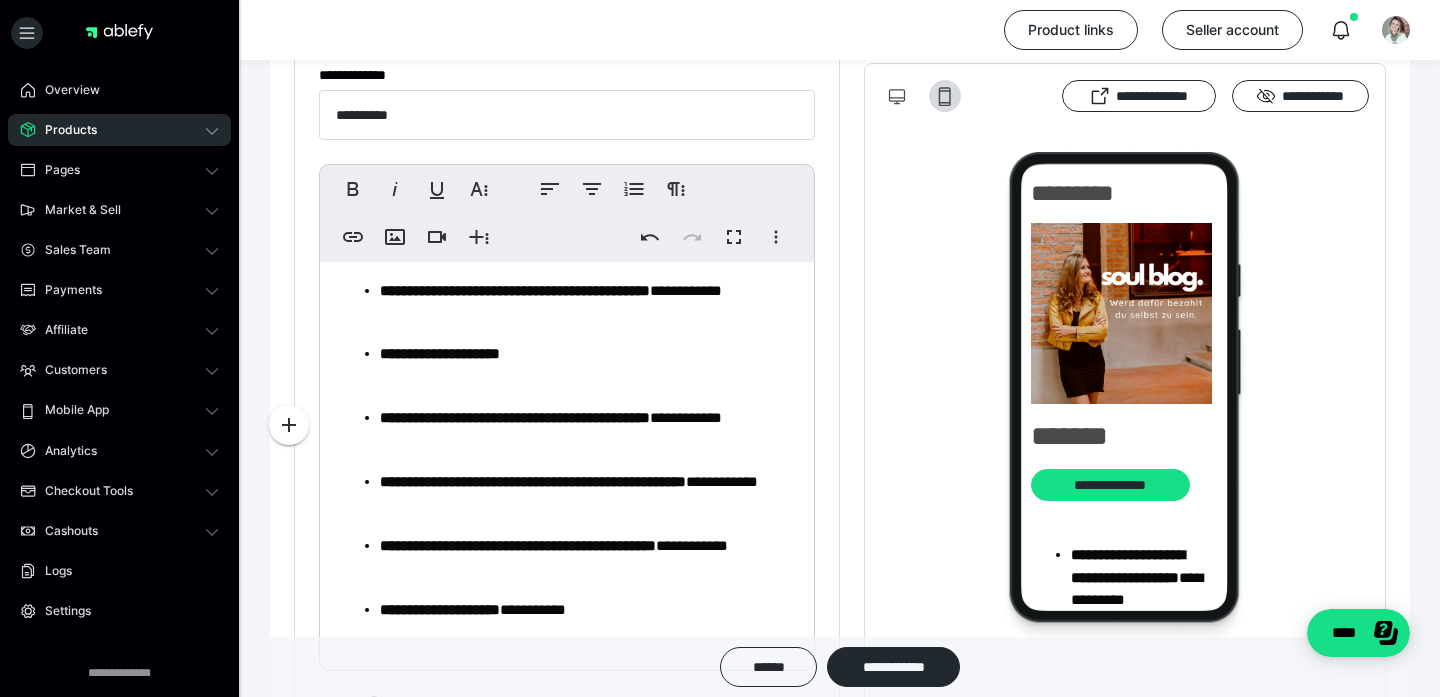 scroll, scrollTop: 90, scrollLeft: 0, axis: vertical 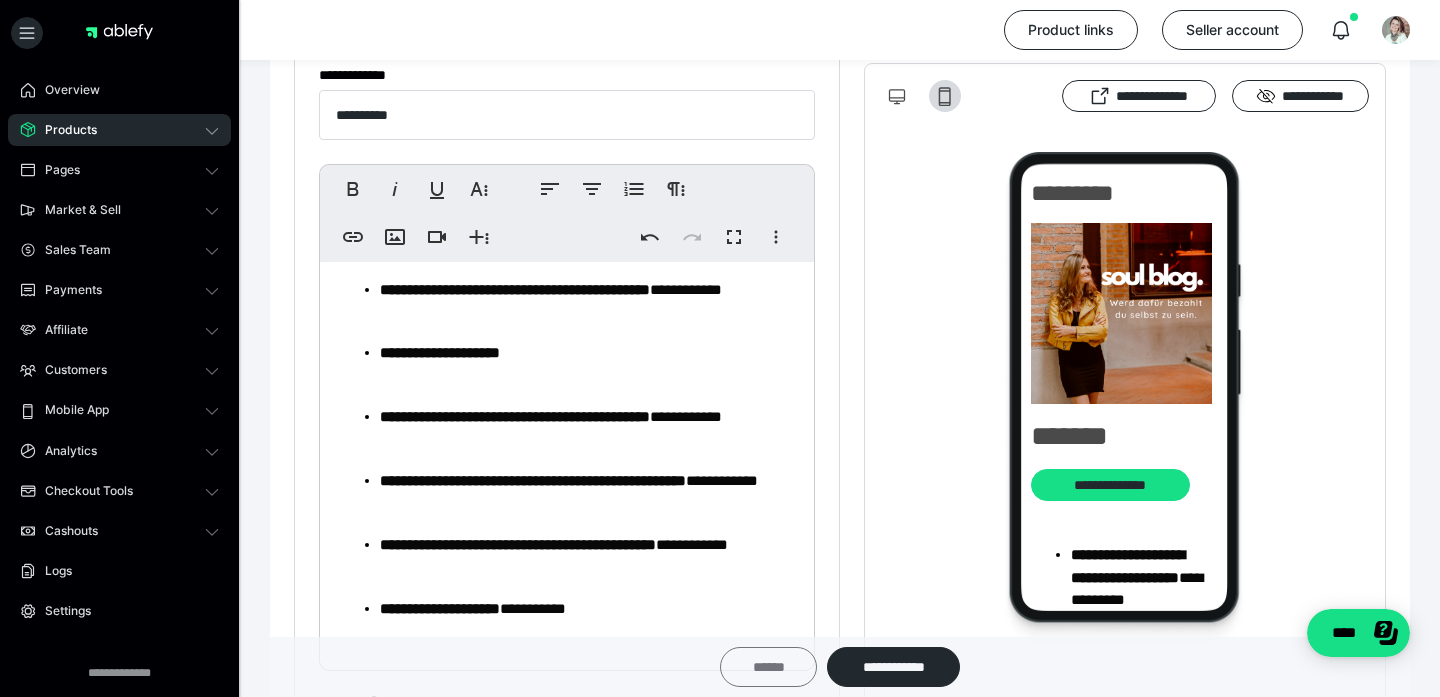 click on "******" at bounding box center [768, 667] 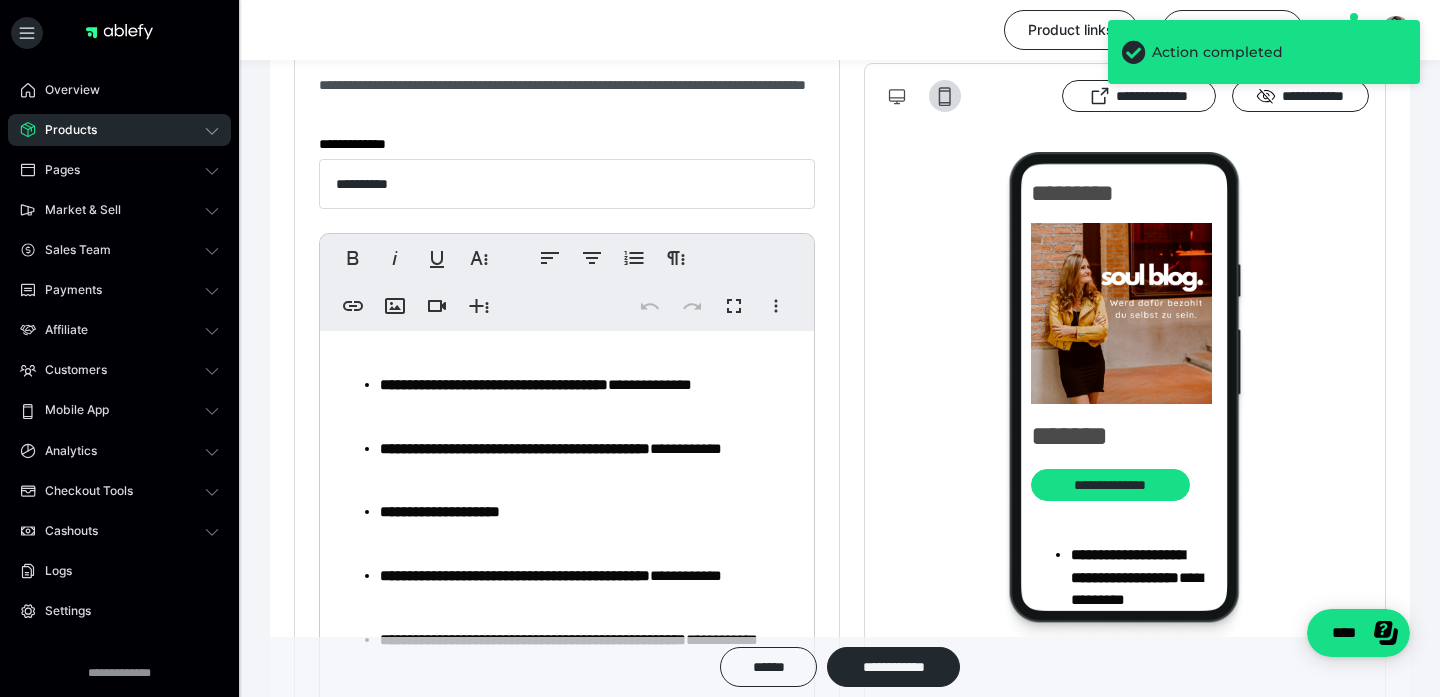 scroll, scrollTop: 363, scrollLeft: 0, axis: vertical 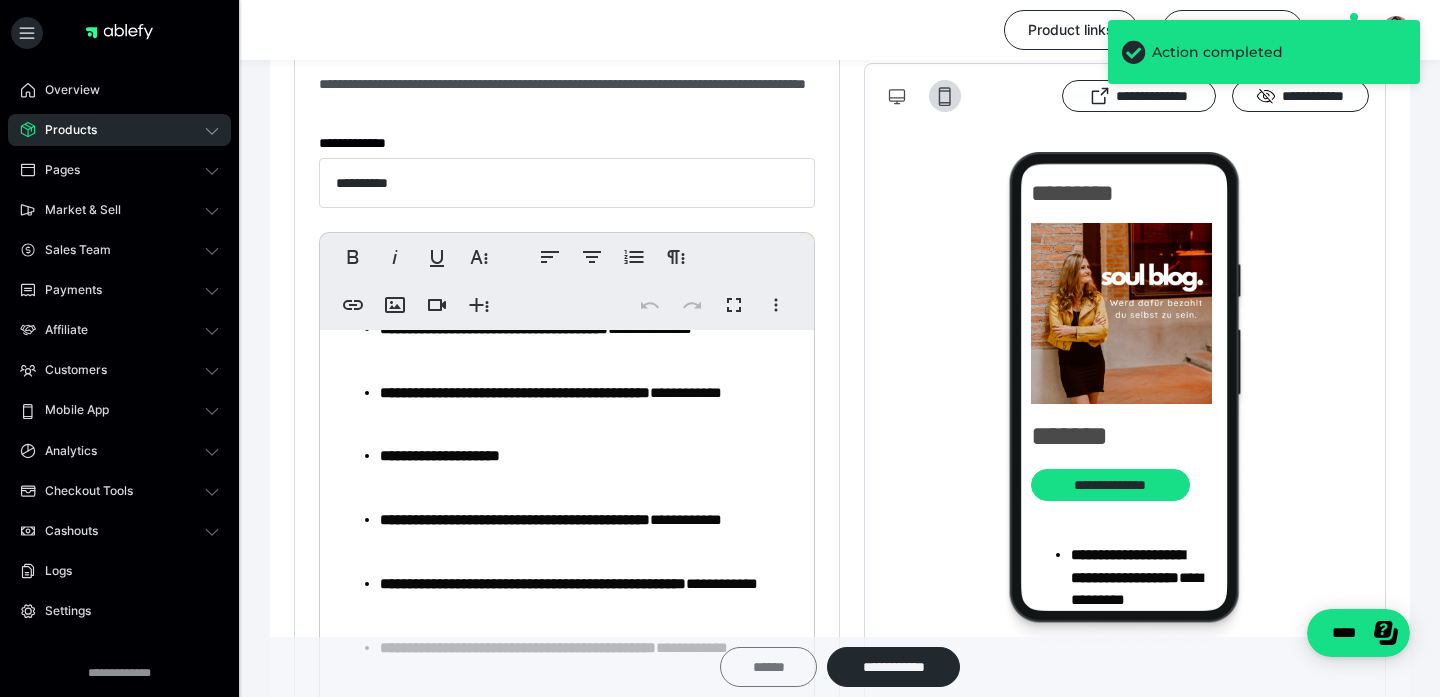 click on "******" at bounding box center (768, 667) 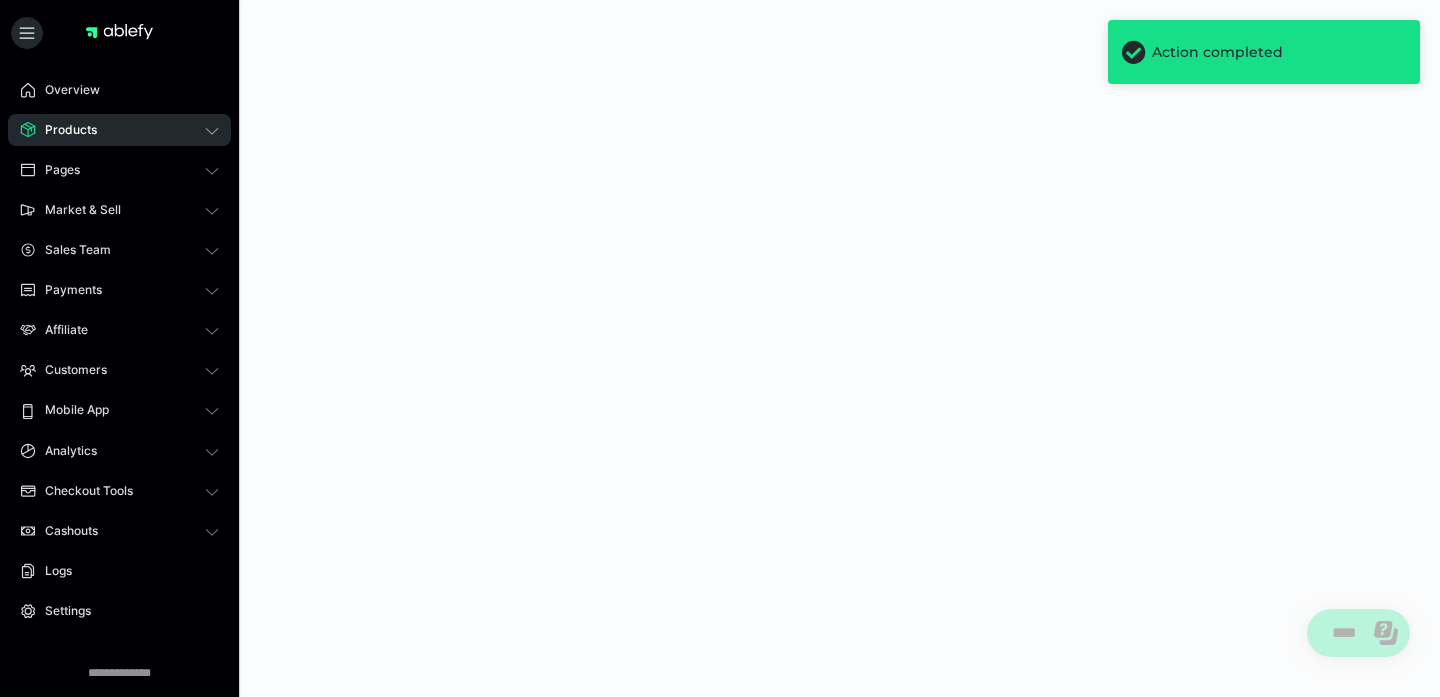 scroll, scrollTop: 0, scrollLeft: 0, axis: both 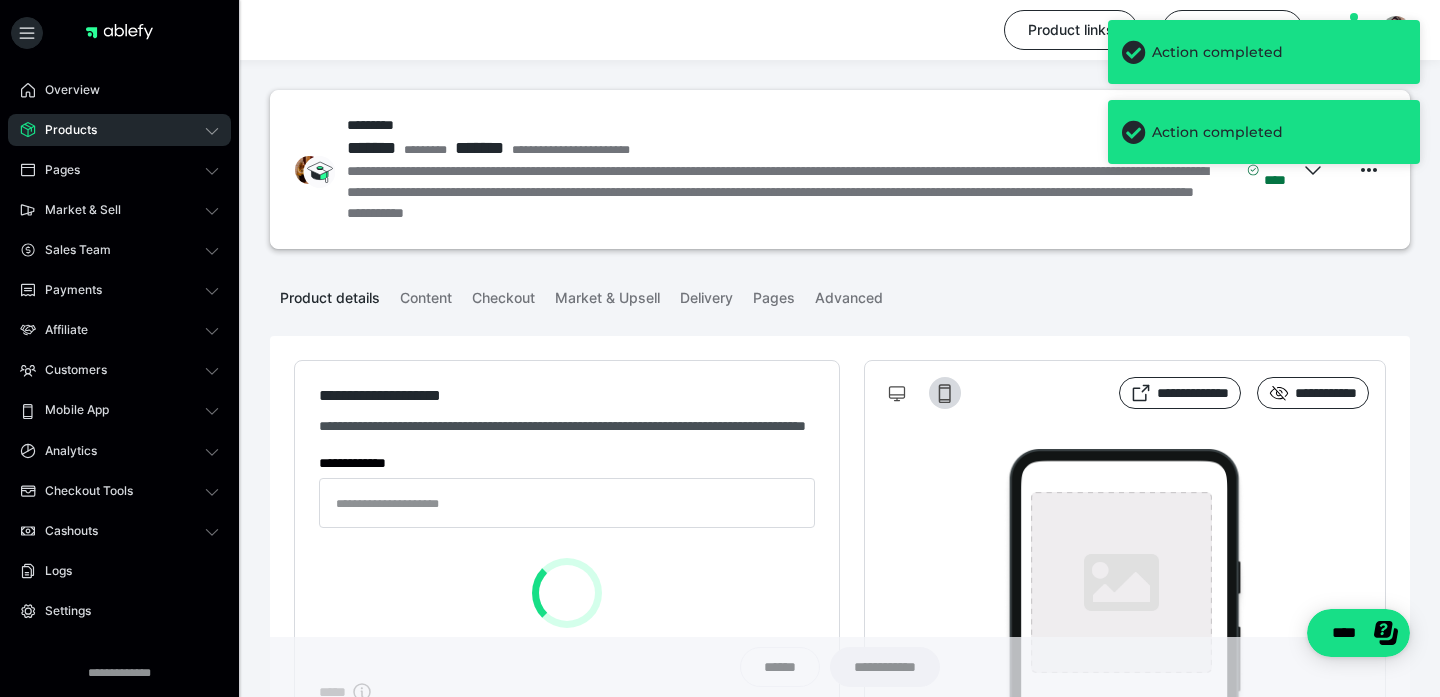 type on "*********" 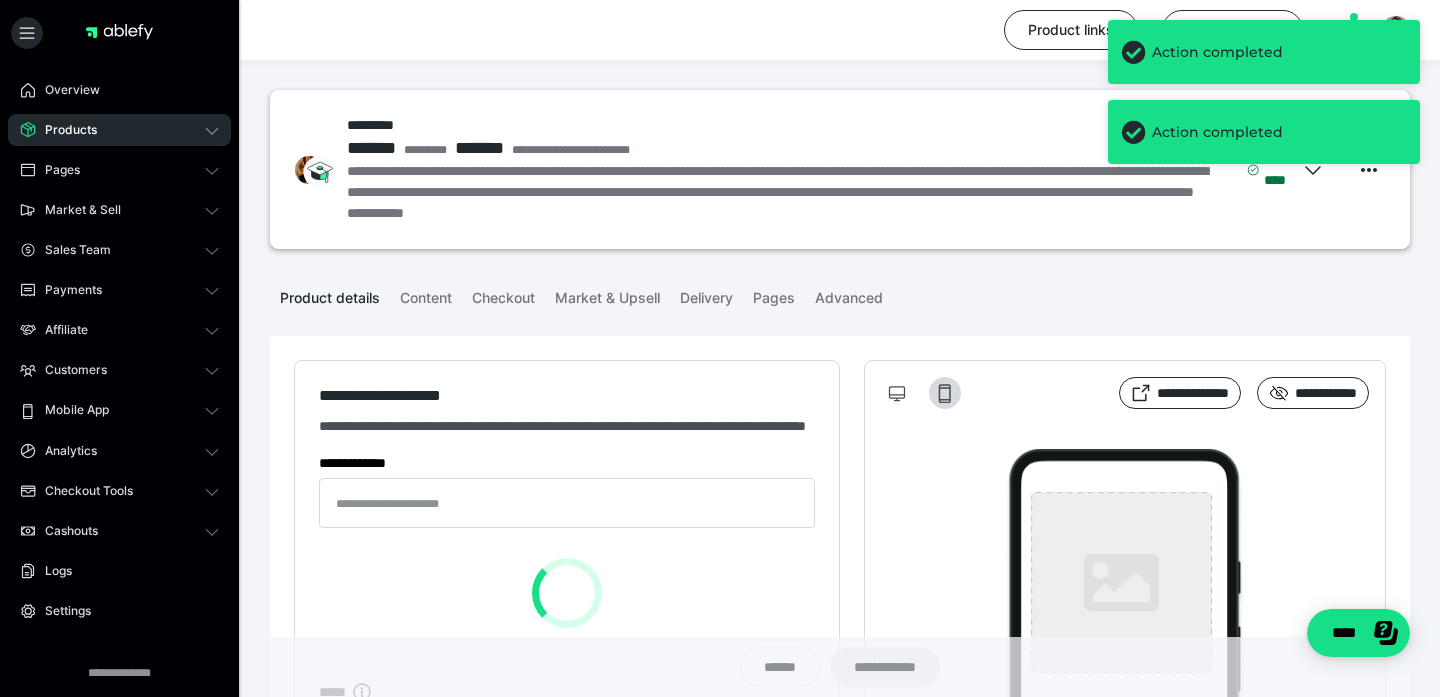 type on "*********" 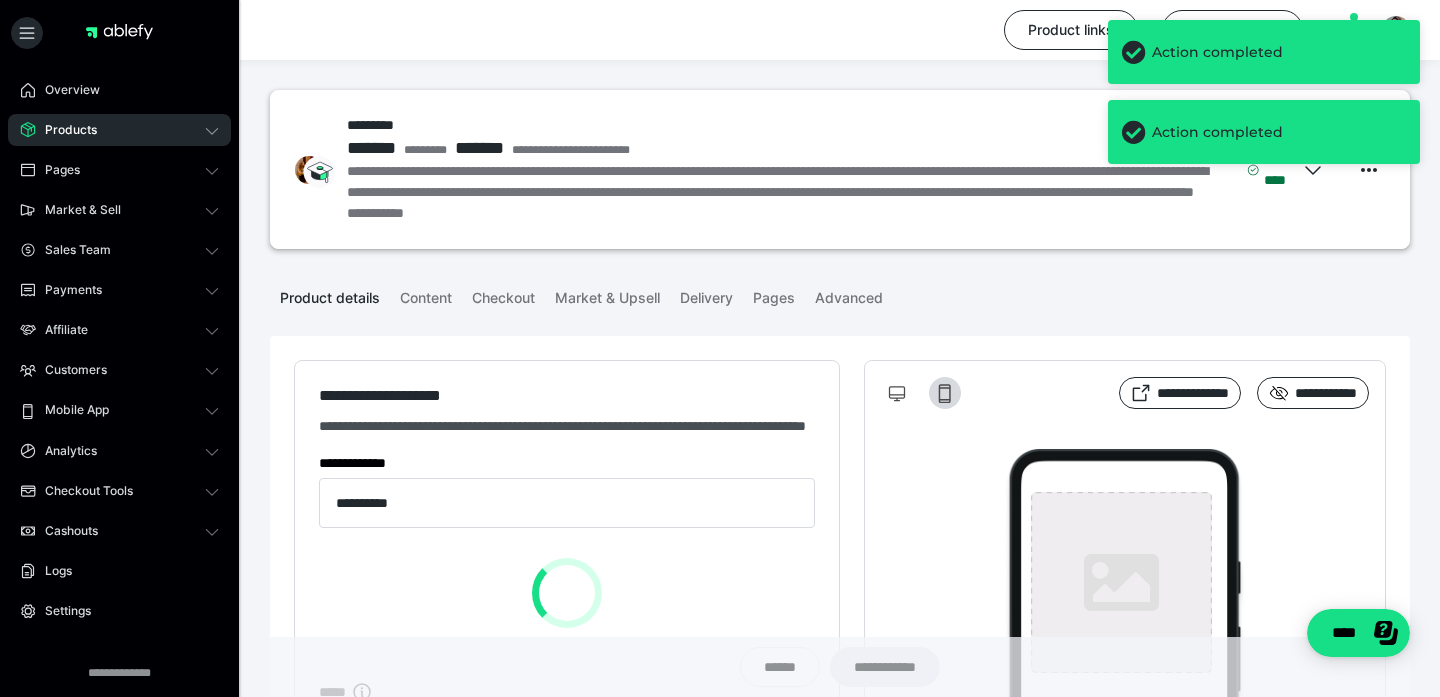 type on "*********" 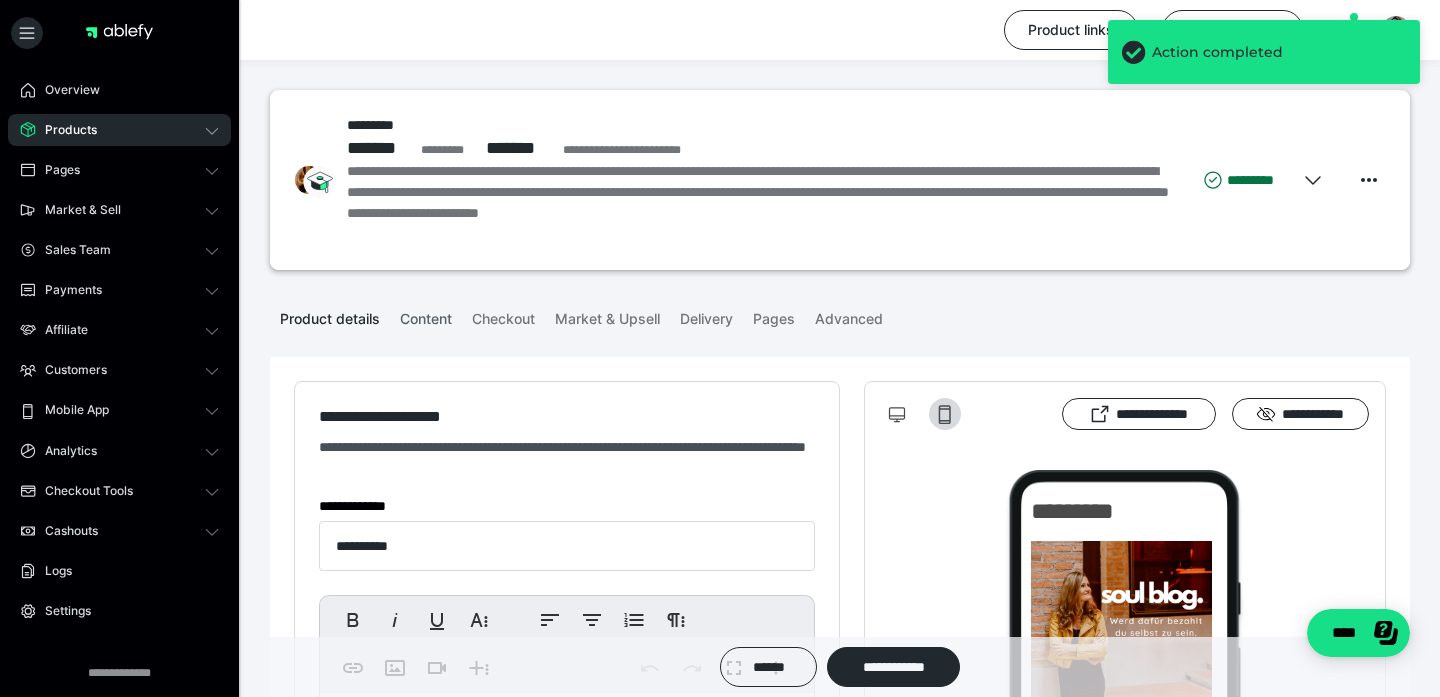 click on "Content" at bounding box center [426, 315] 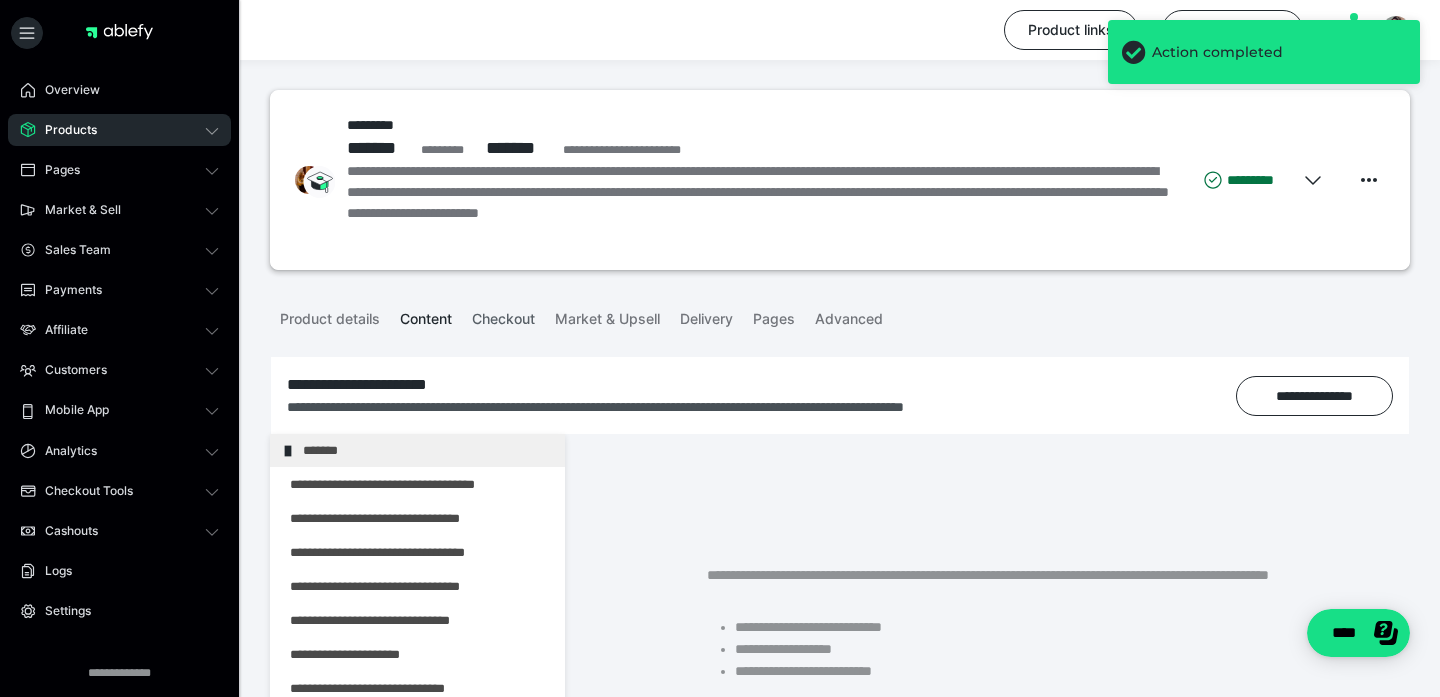 click on "Checkout" at bounding box center (503, 315) 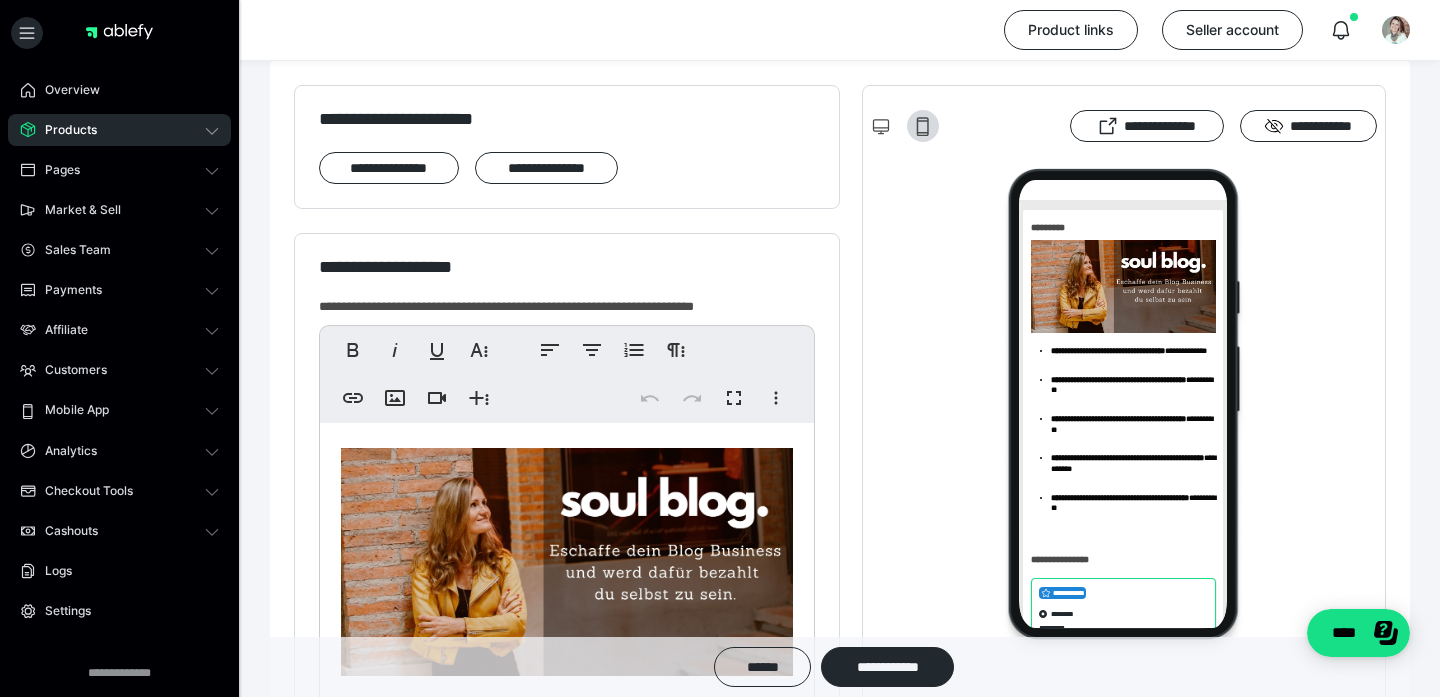 scroll, scrollTop: 0, scrollLeft: 0, axis: both 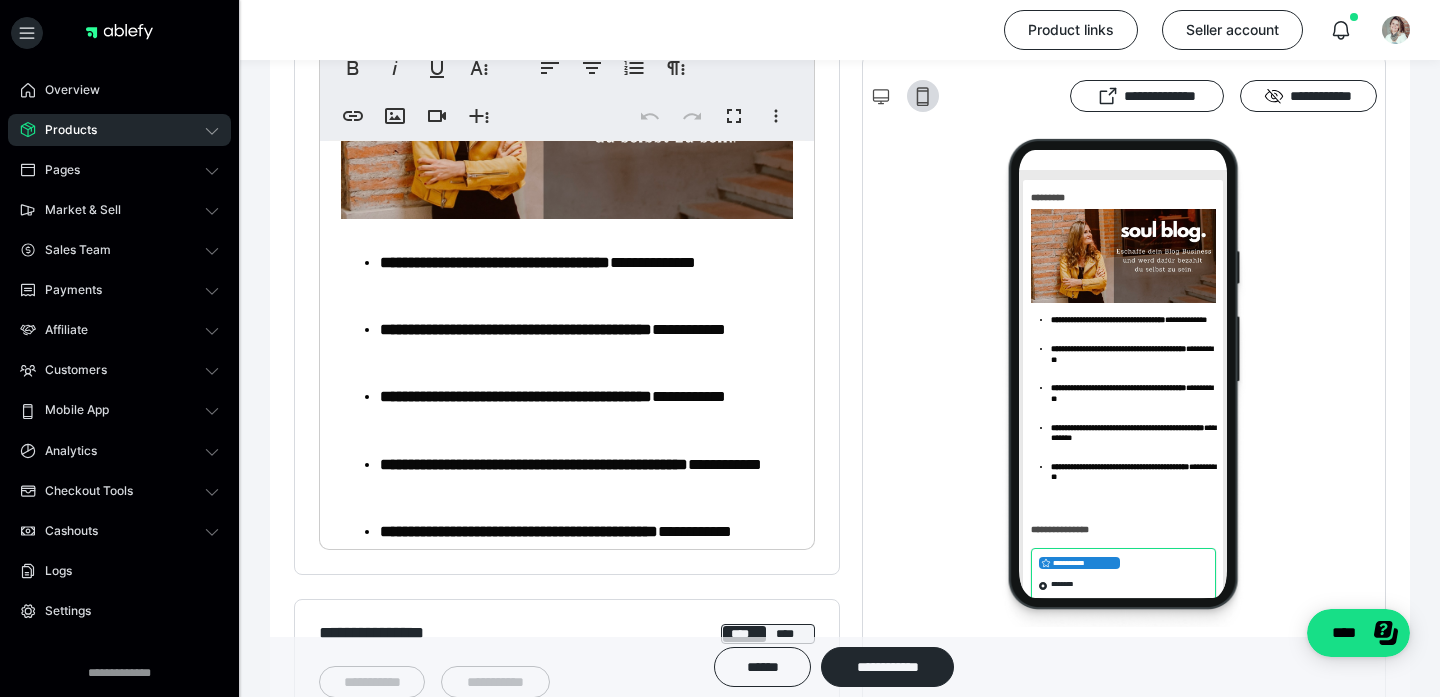 click on "[CREDIT CARD]" at bounding box center [587, 263] 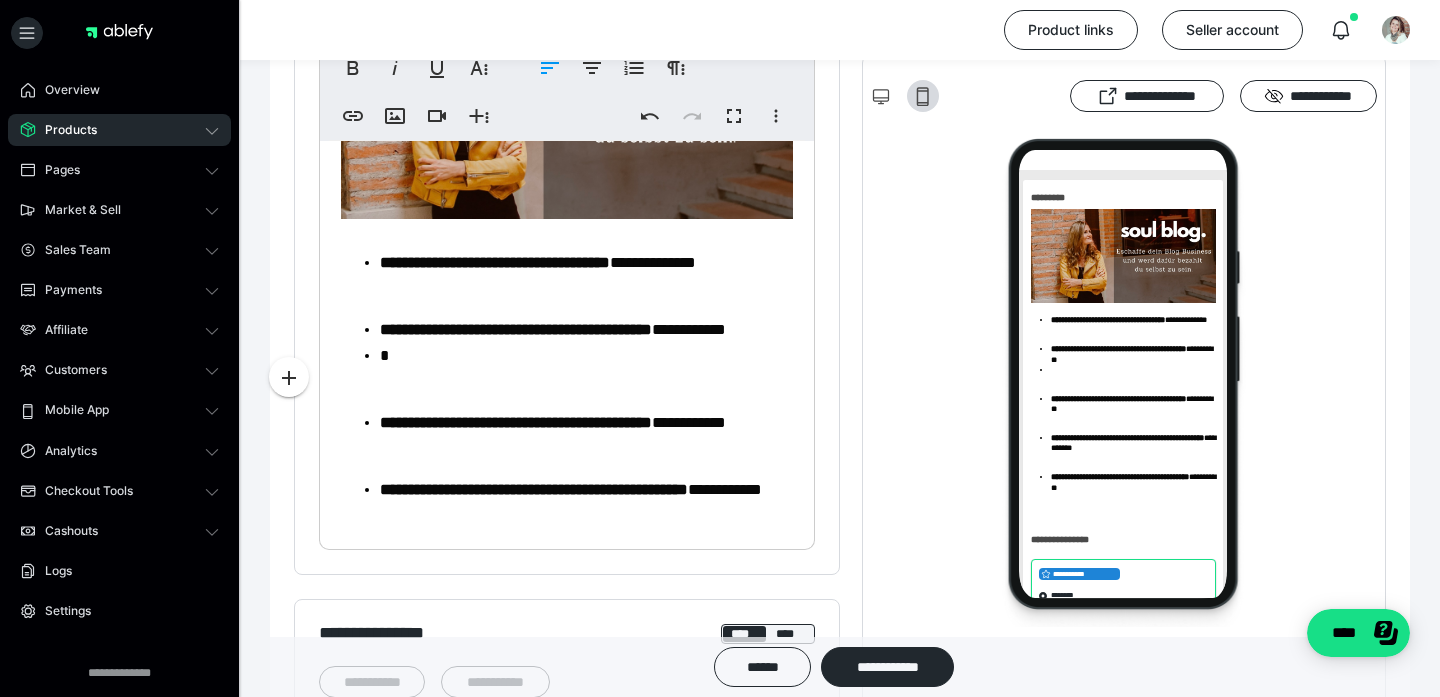 type 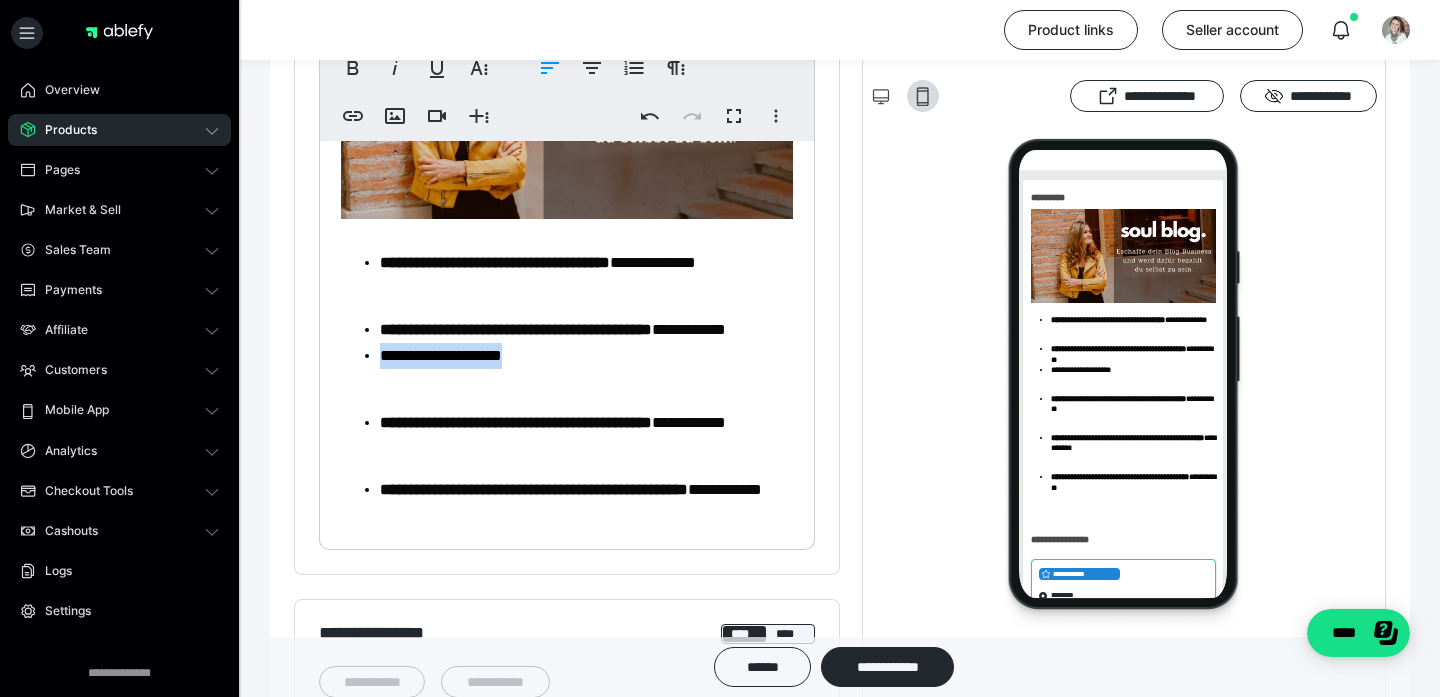 drag, startPoint x: 542, startPoint y: 384, endPoint x: 381, endPoint y: 372, distance: 161.44658 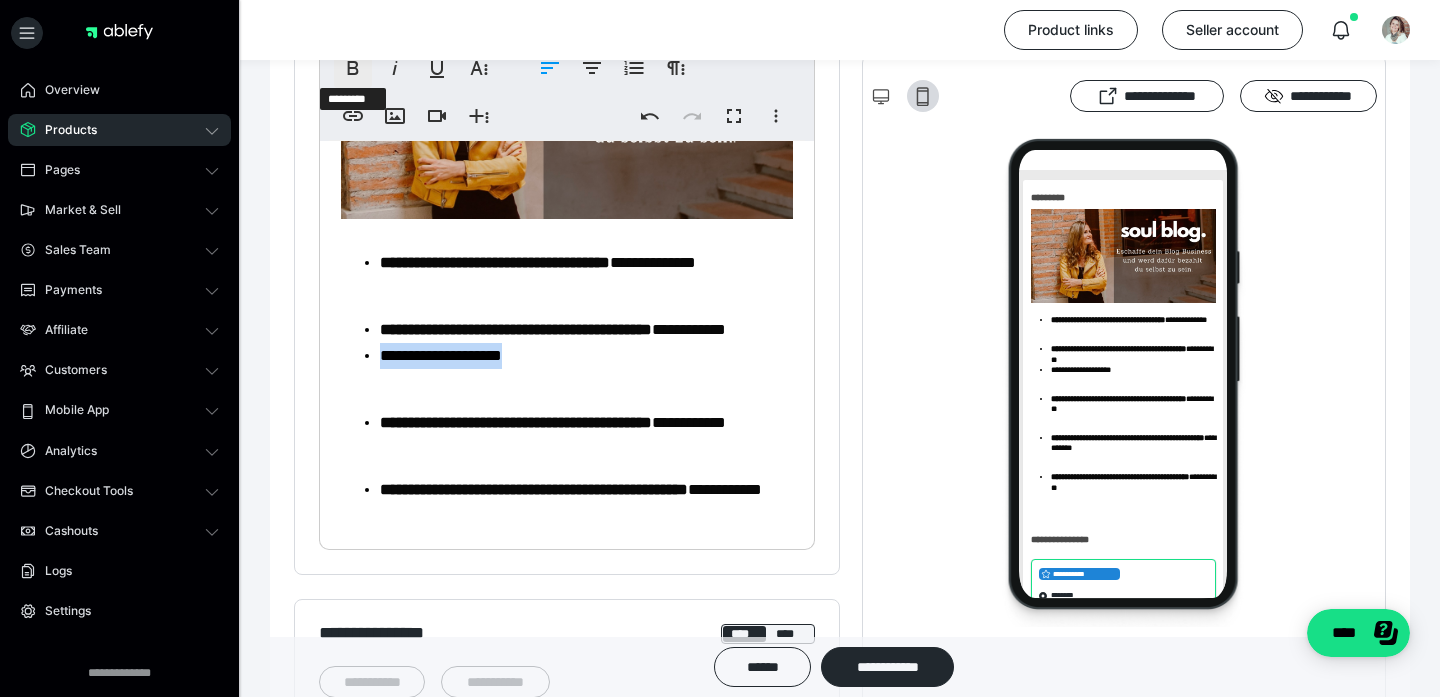 click 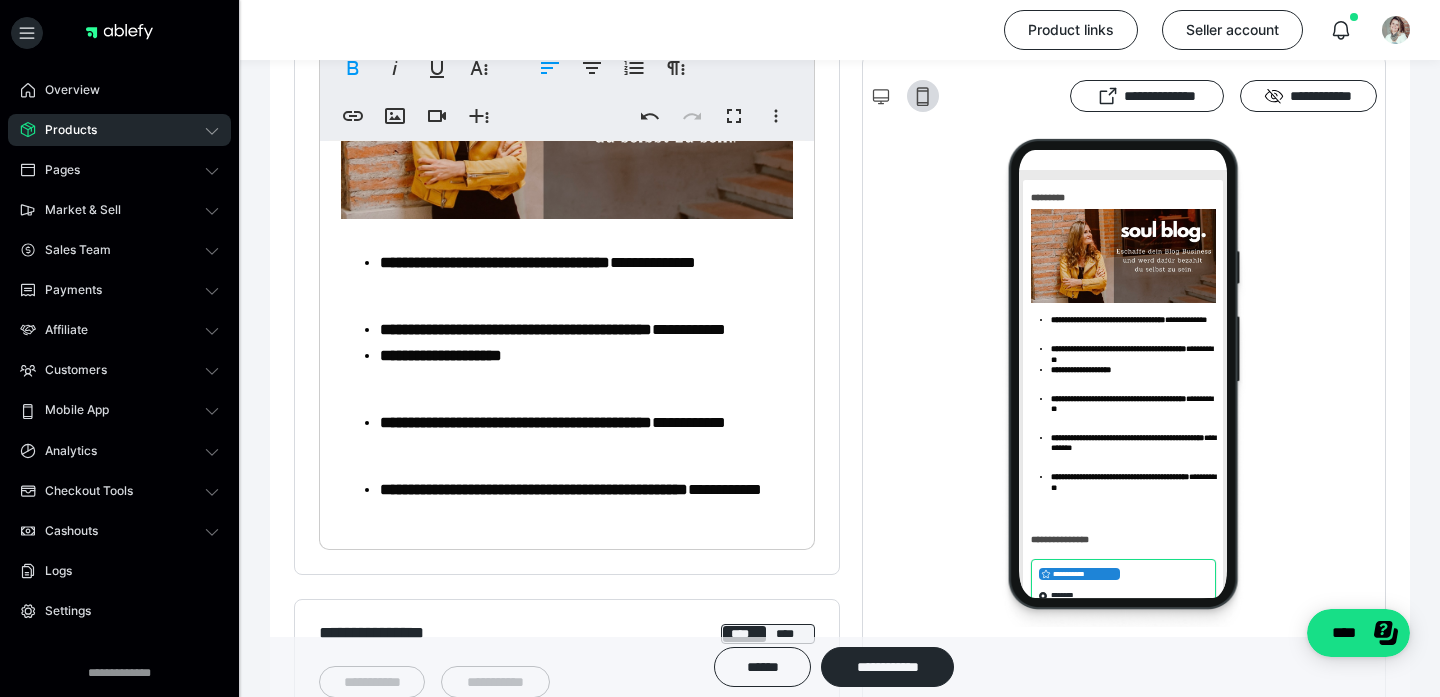 click on "[CREDIT CARD]" at bounding box center [587, 263] 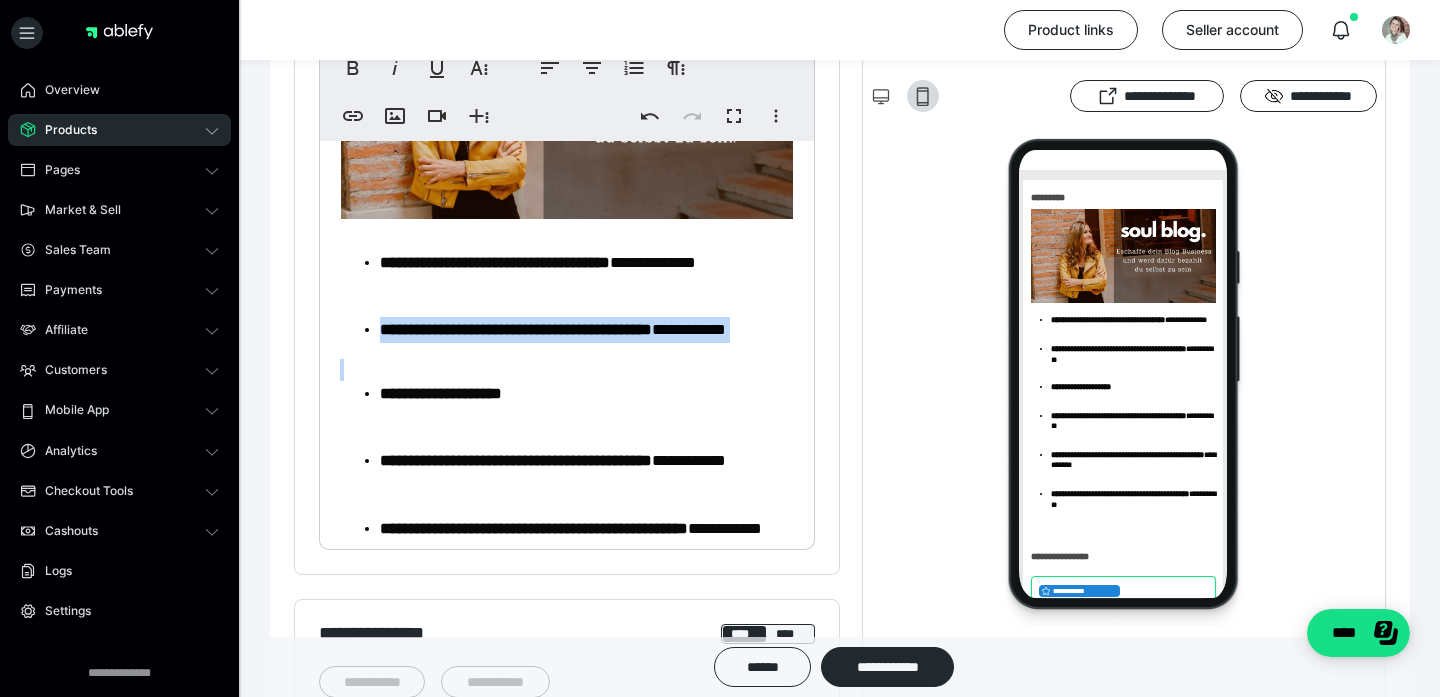 click on "[CREDIT CARD]" at bounding box center (567, 316) 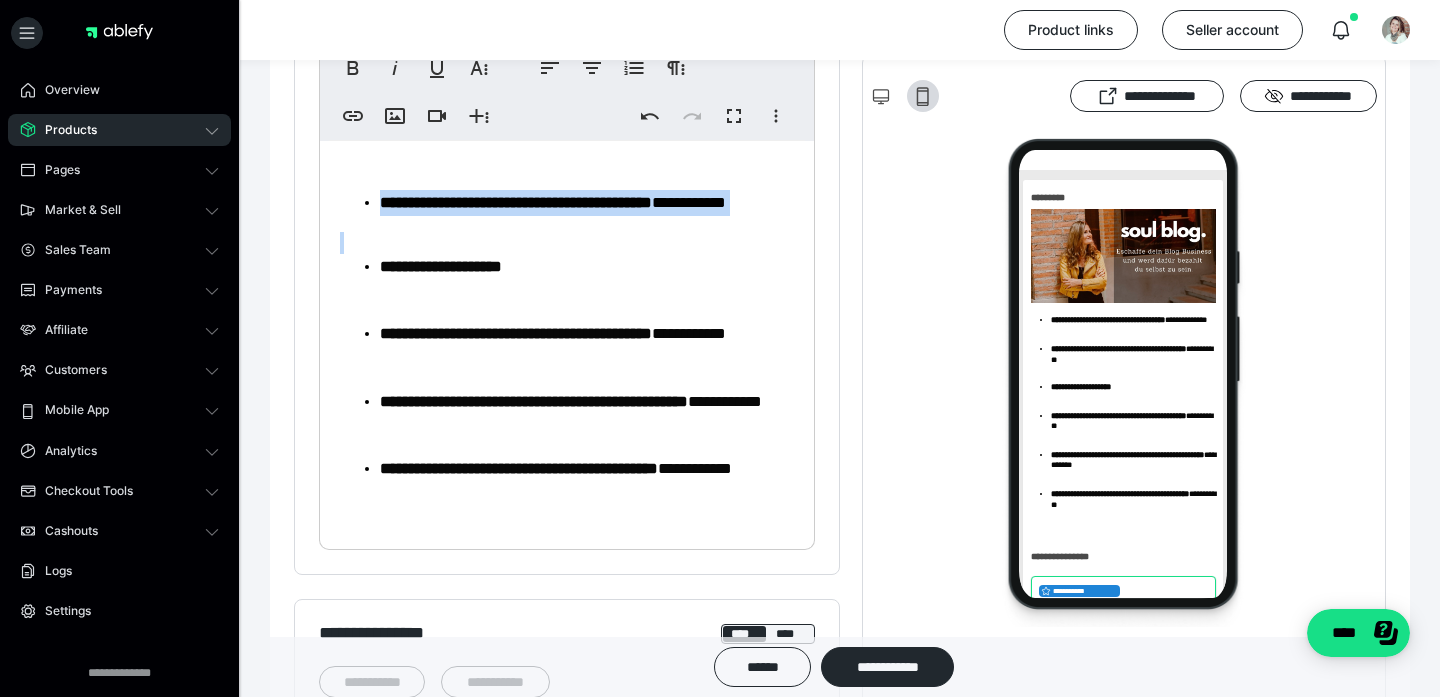 scroll, scrollTop: 394, scrollLeft: 0, axis: vertical 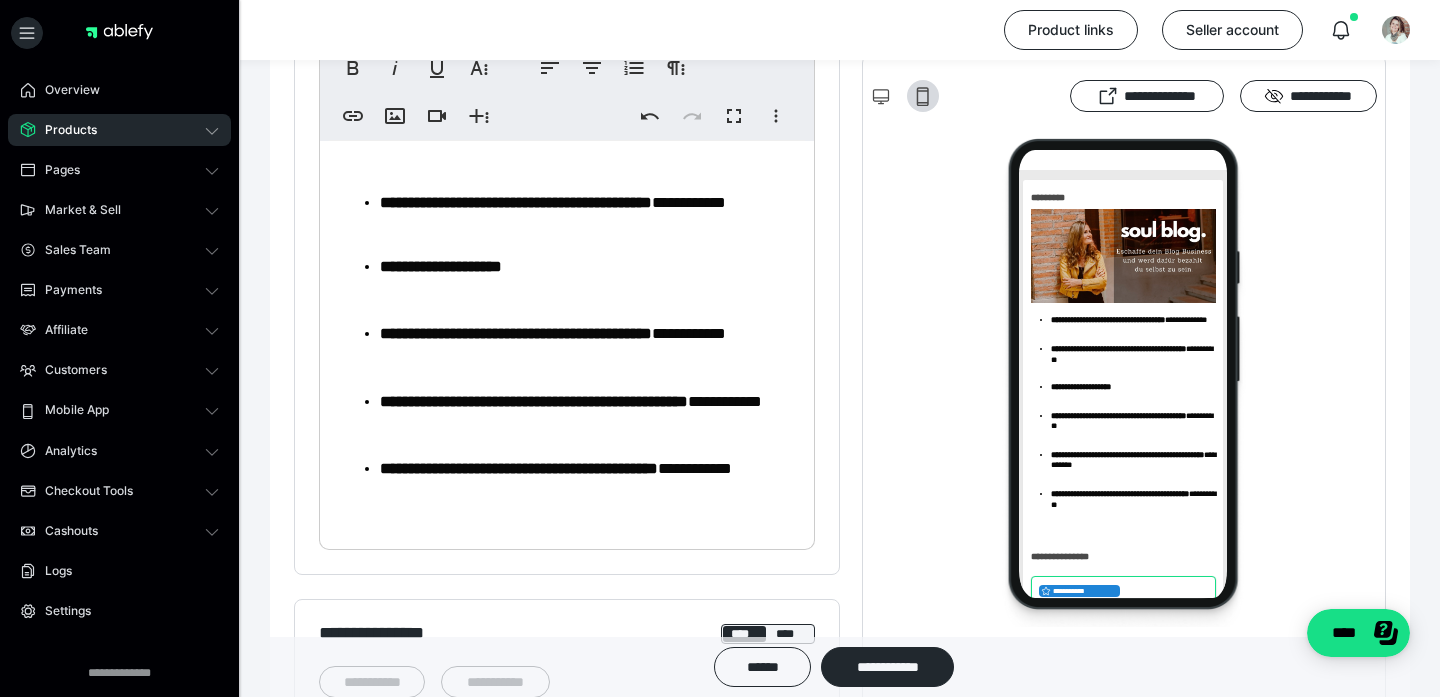 click on "[CREDIT CARD]" at bounding box center (587, 136) 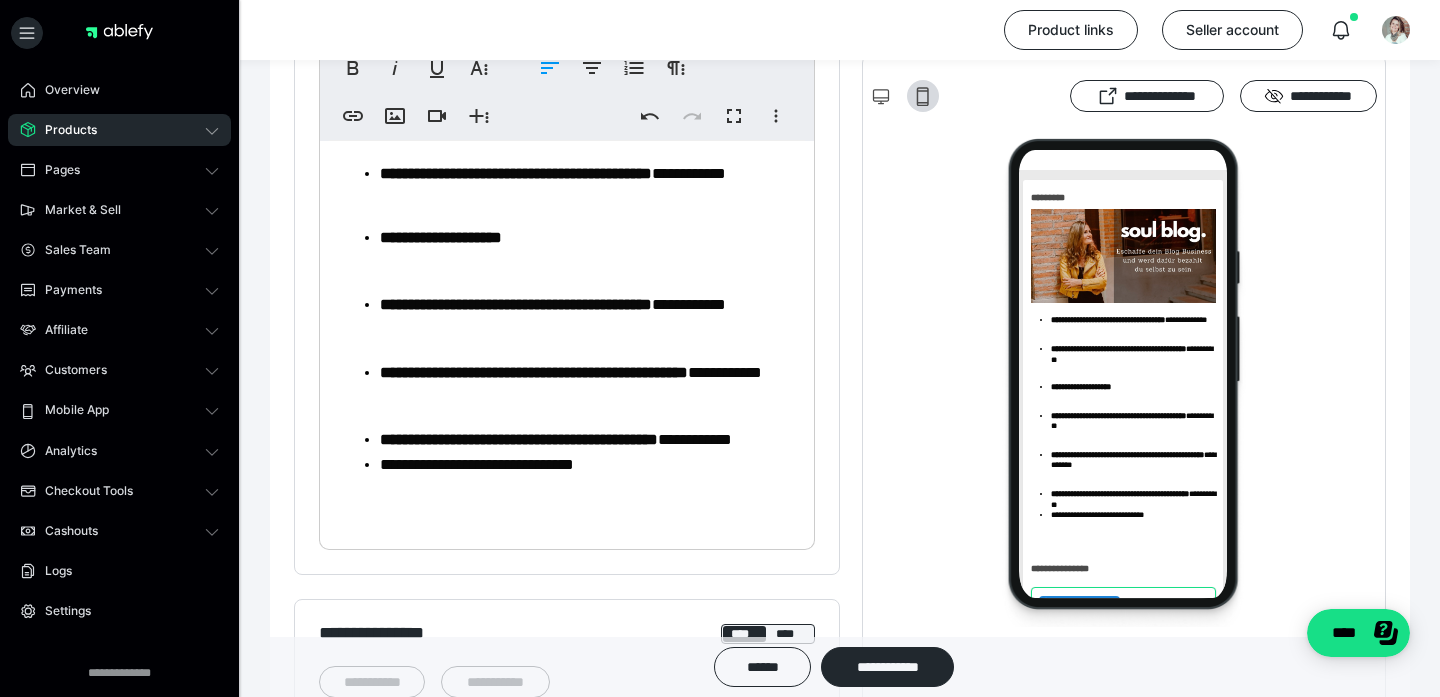 click on "[CREDIT CARD]" at bounding box center [587, 107] 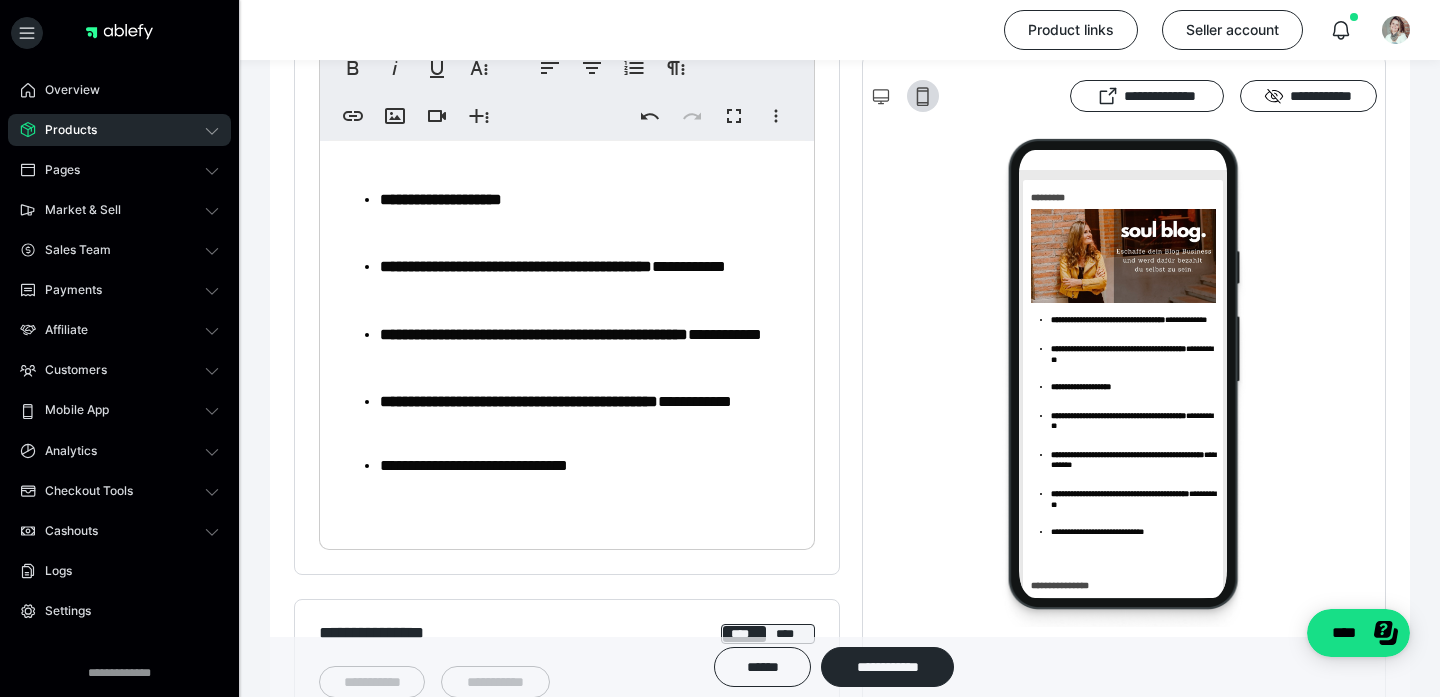 scroll, scrollTop: 459, scrollLeft: 0, axis: vertical 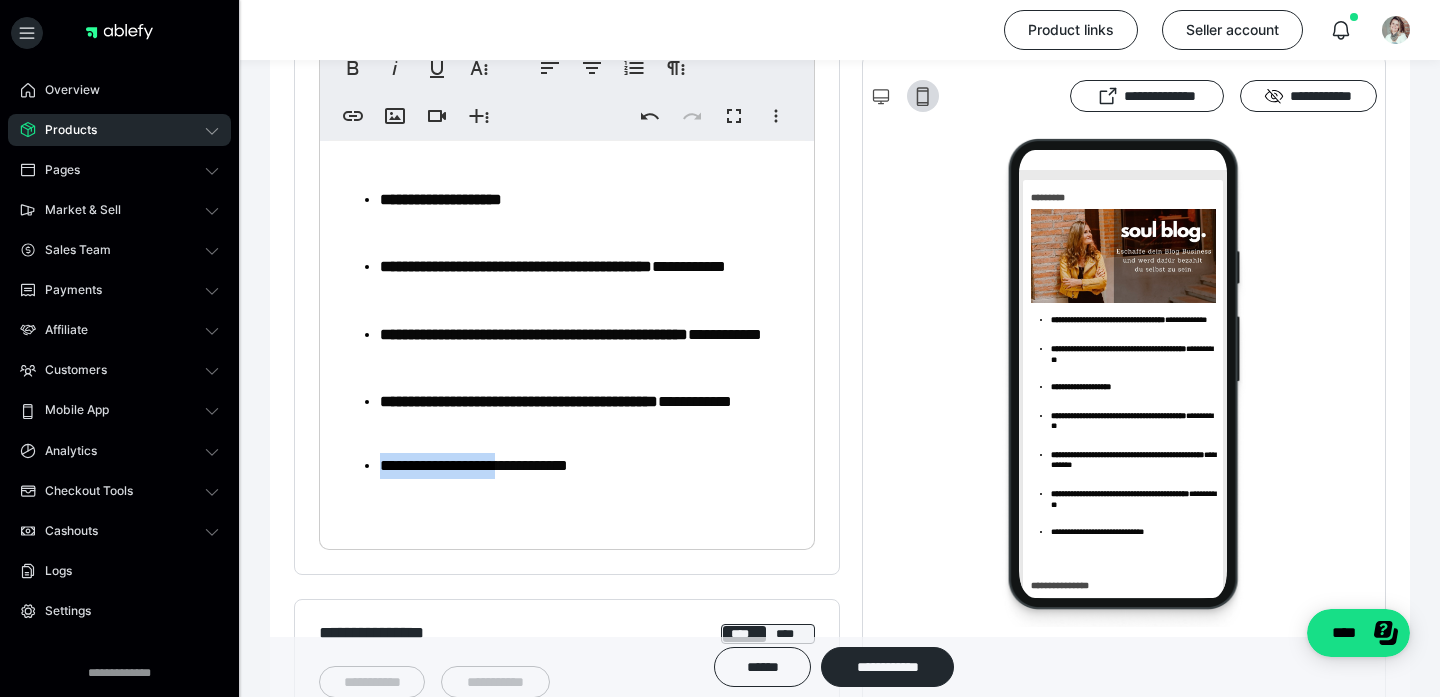 drag, startPoint x: 523, startPoint y: 471, endPoint x: 380, endPoint y: 468, distance: 143.03146 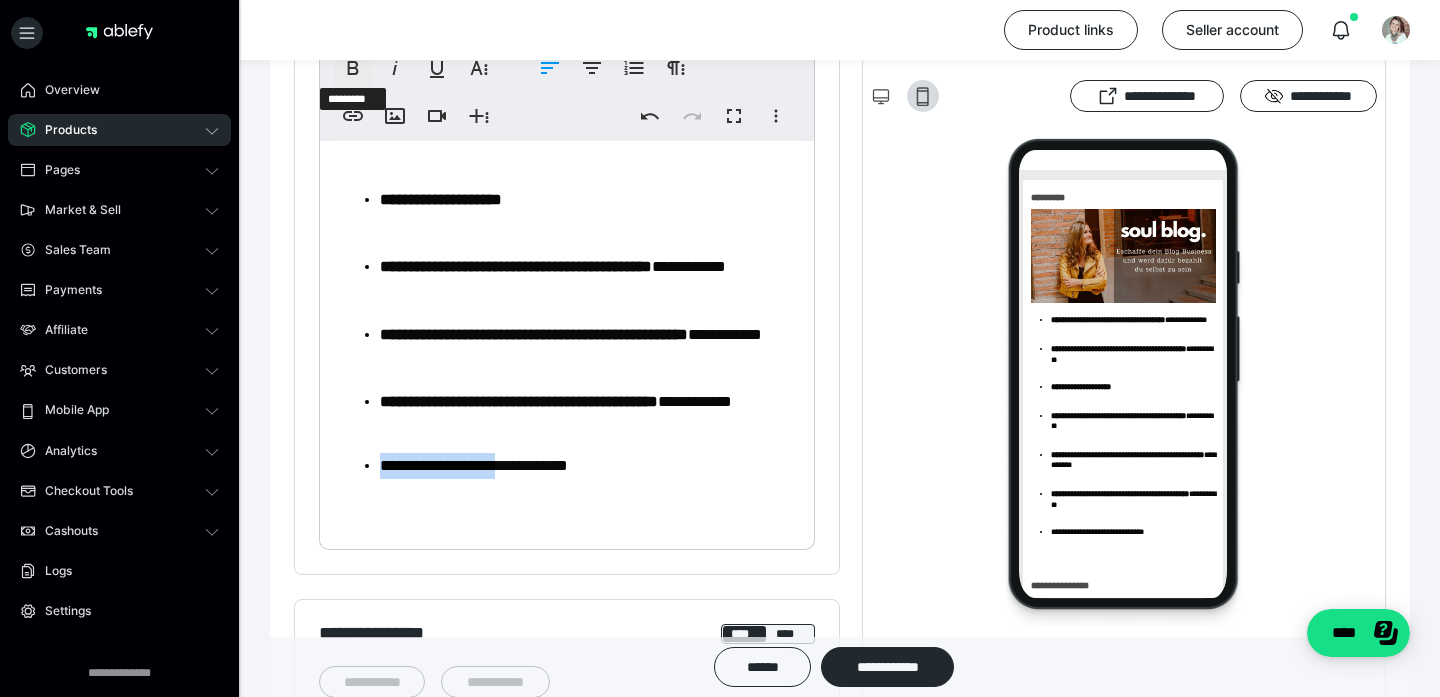 click 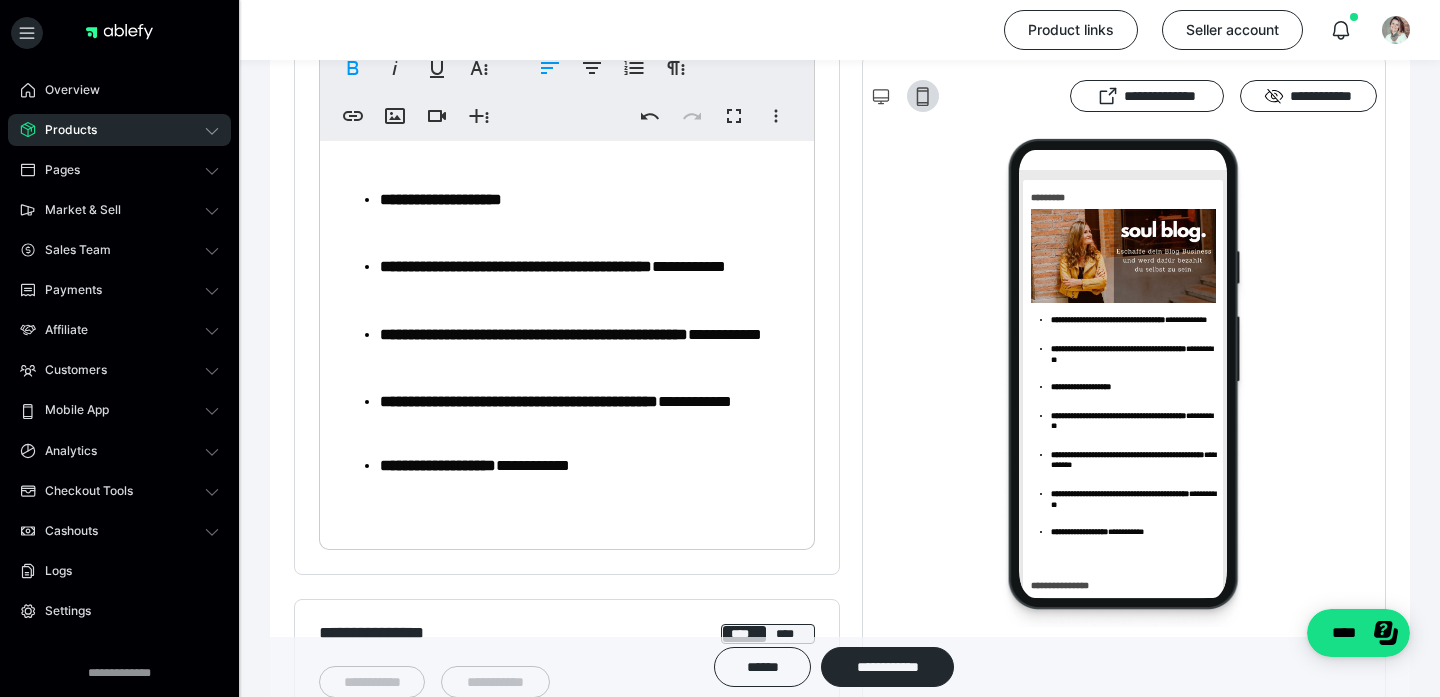 click on "[CREDIT CARD]" at bounding box center [567, 156] 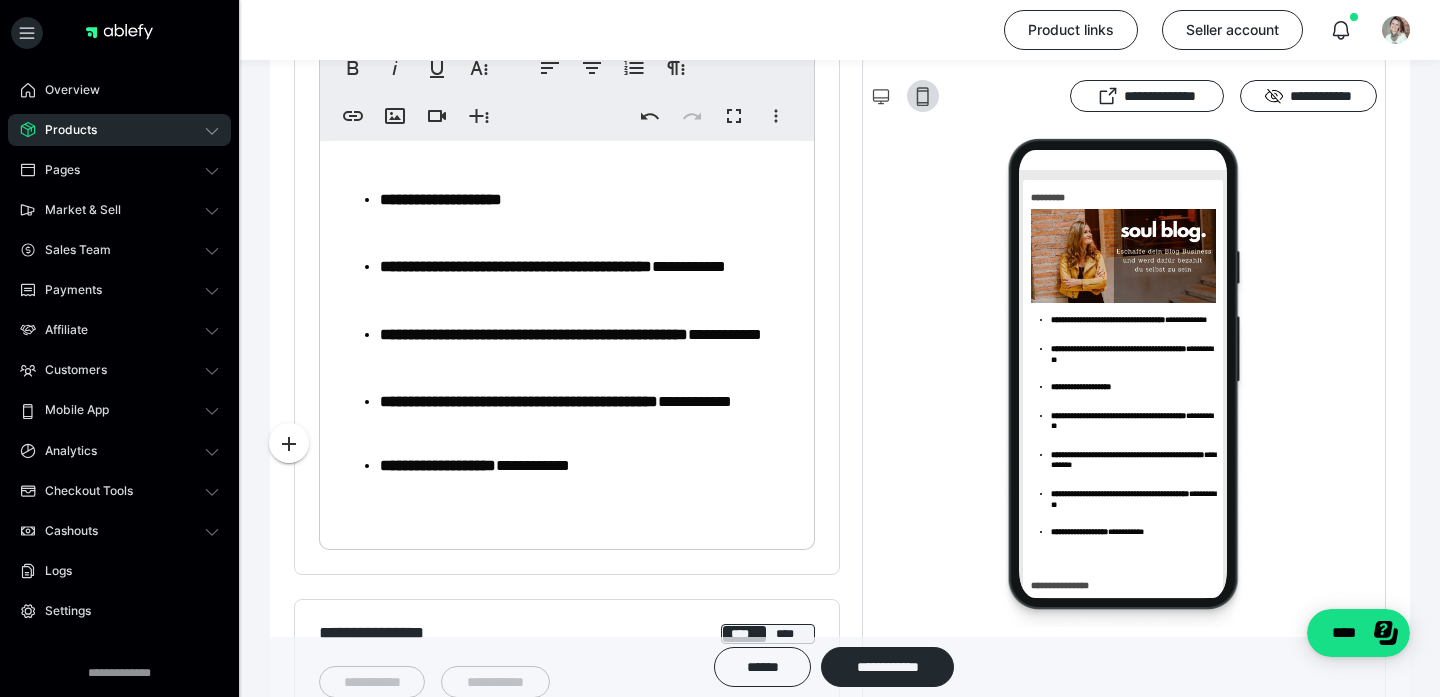 scroll, scrollTop: 460, scrollLeft: 0, axis: vertical 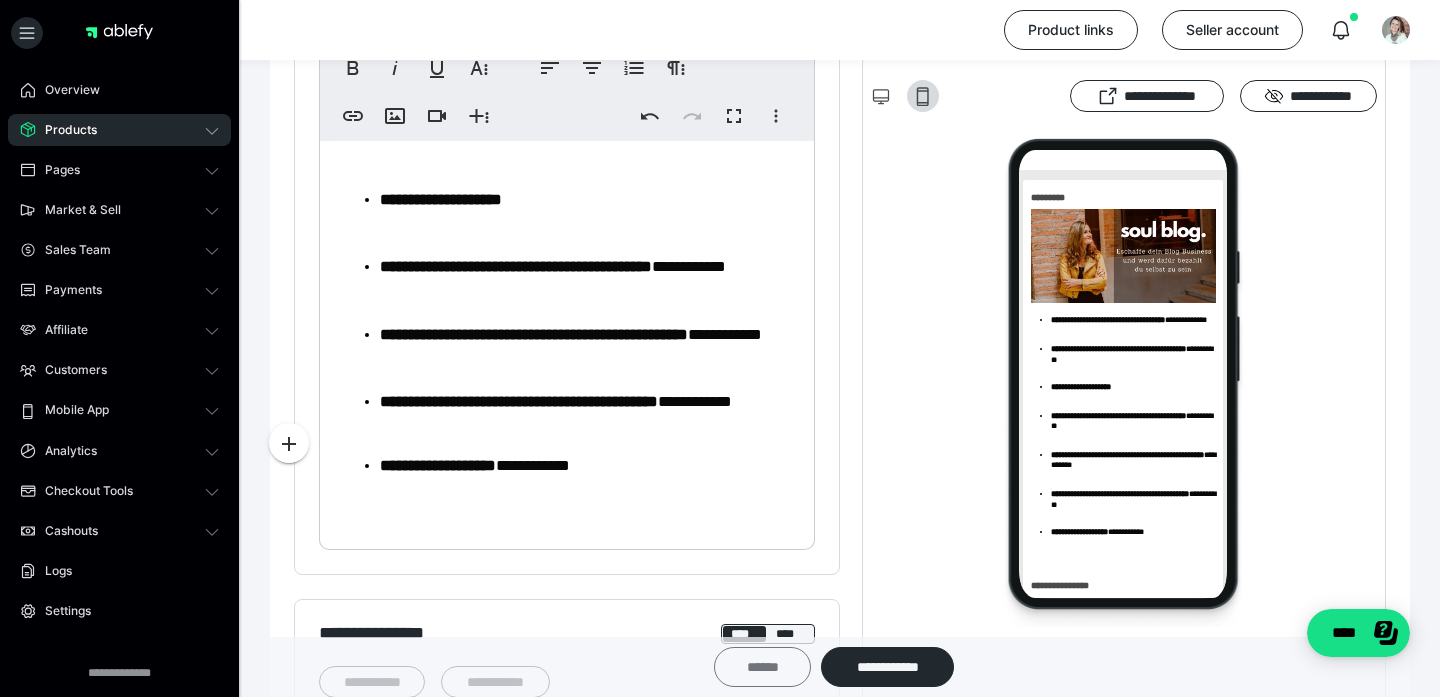 click on "******" at bounding box center (762, 667) 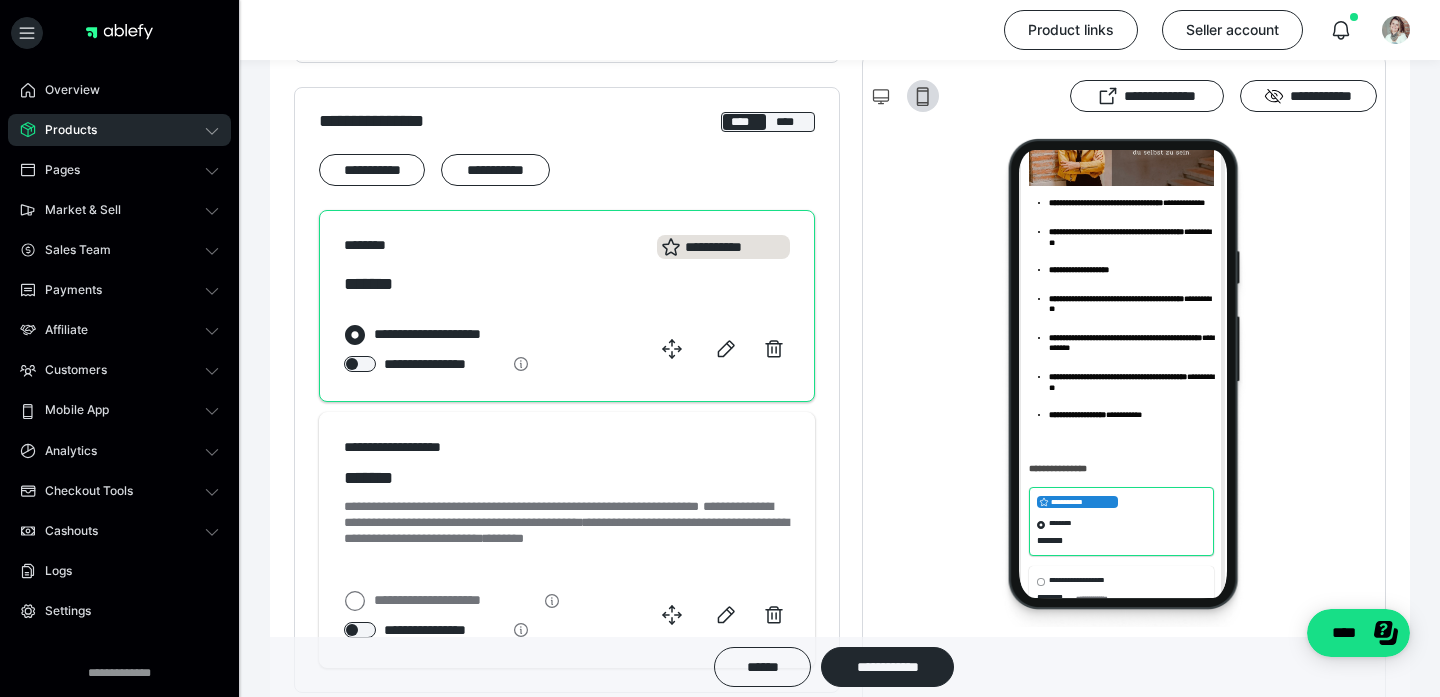 scroll, scrollTop: 119, scrollLeft: 0, axis: vertical 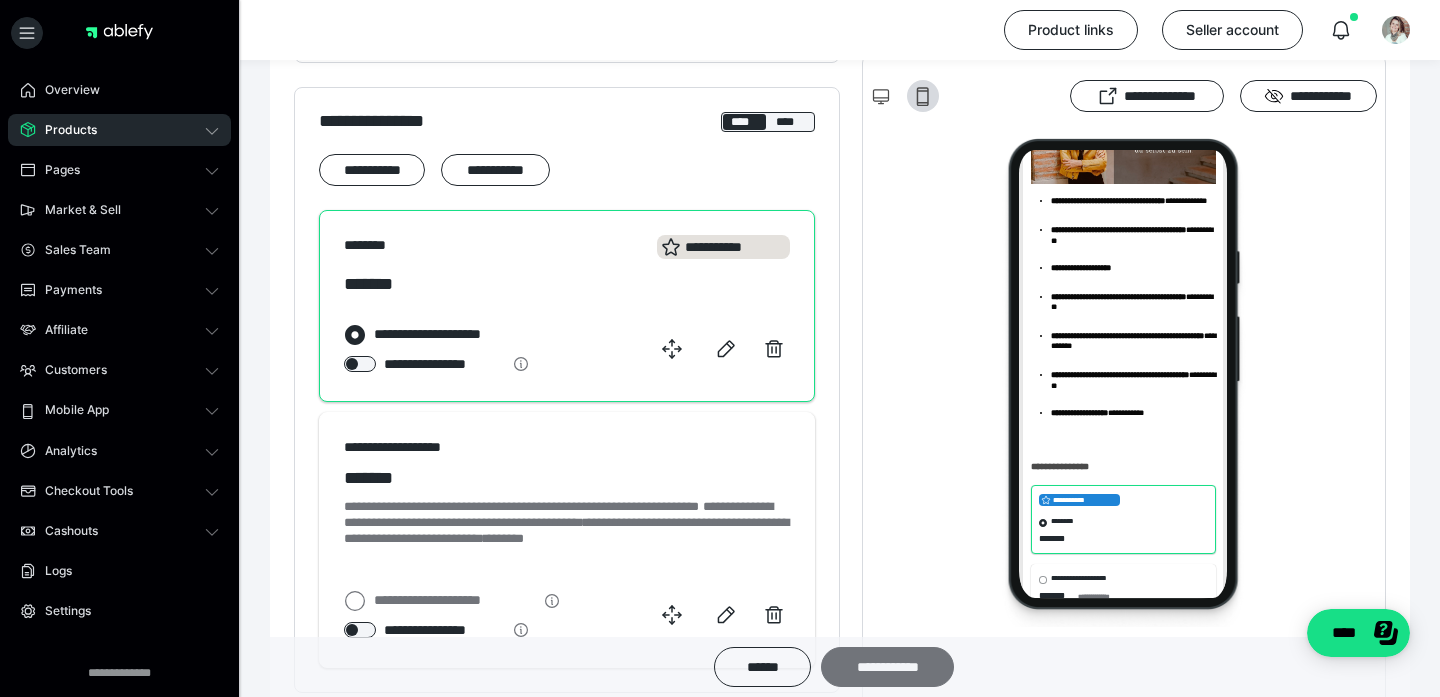click on "**********" at bounding box center (887, 667) 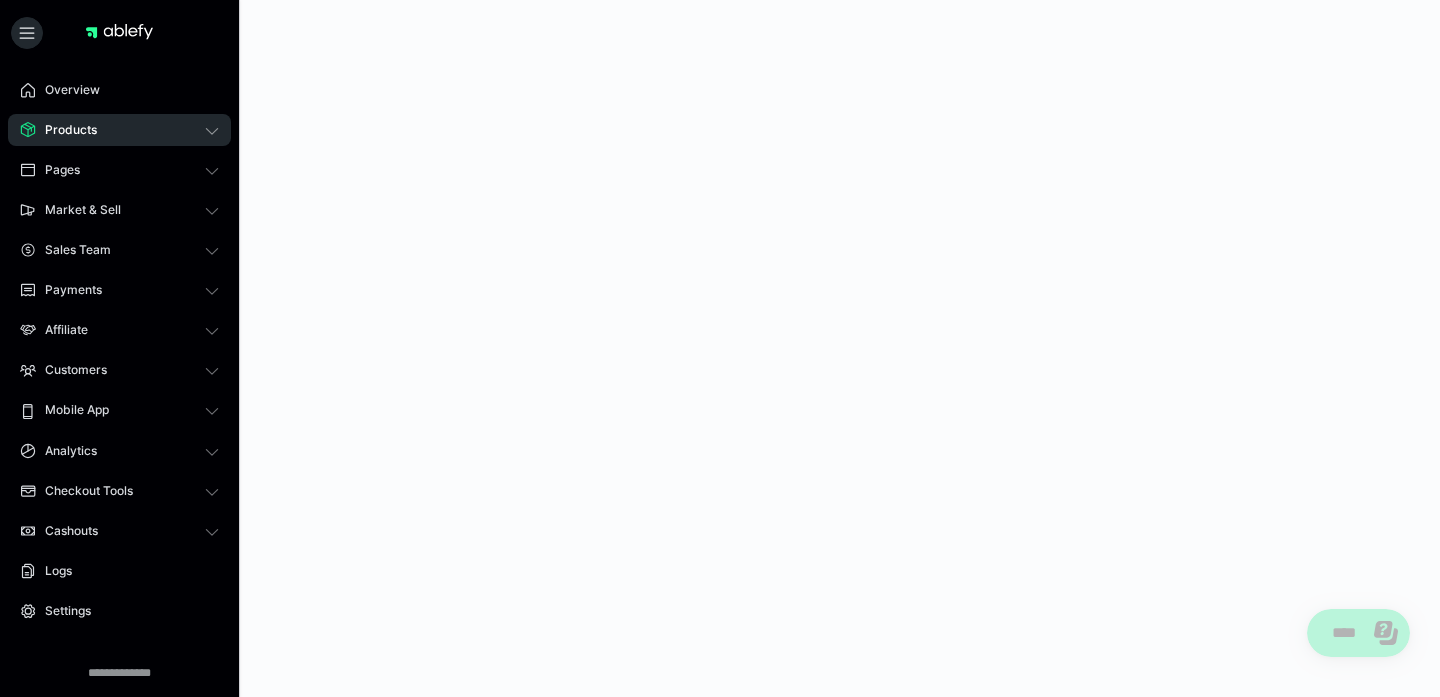 scroll, scrollTop: 0, scrollLeft: 0, axis: both 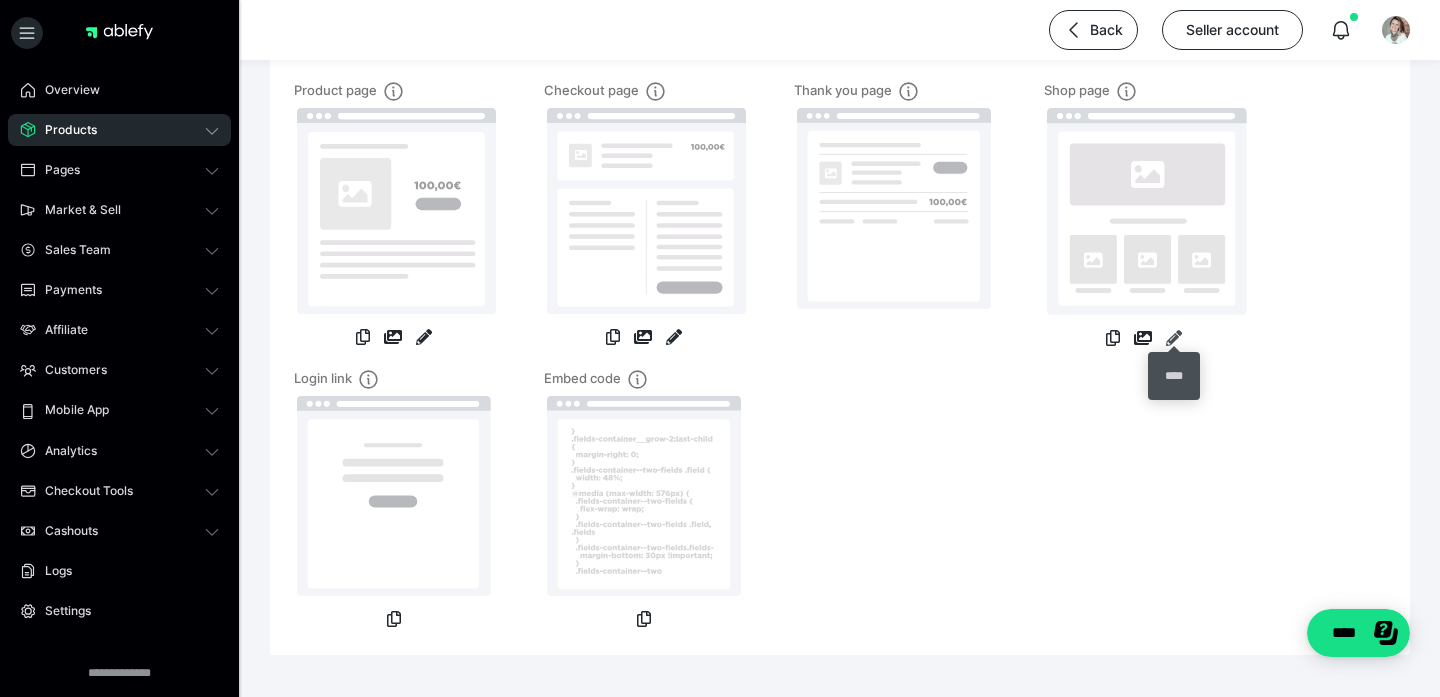 click at bounding box center (1174, 338) 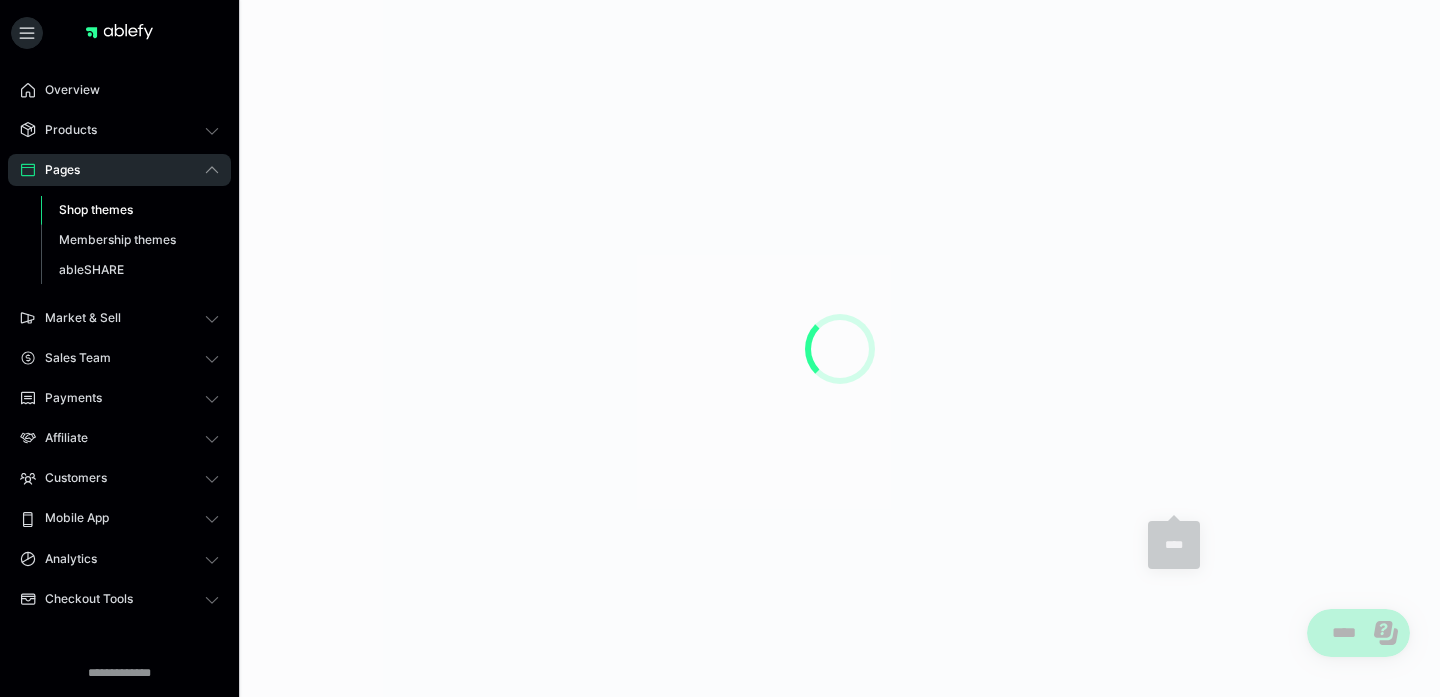 scroll, scrollTop: 0, scrollLeft: 0, axis: both 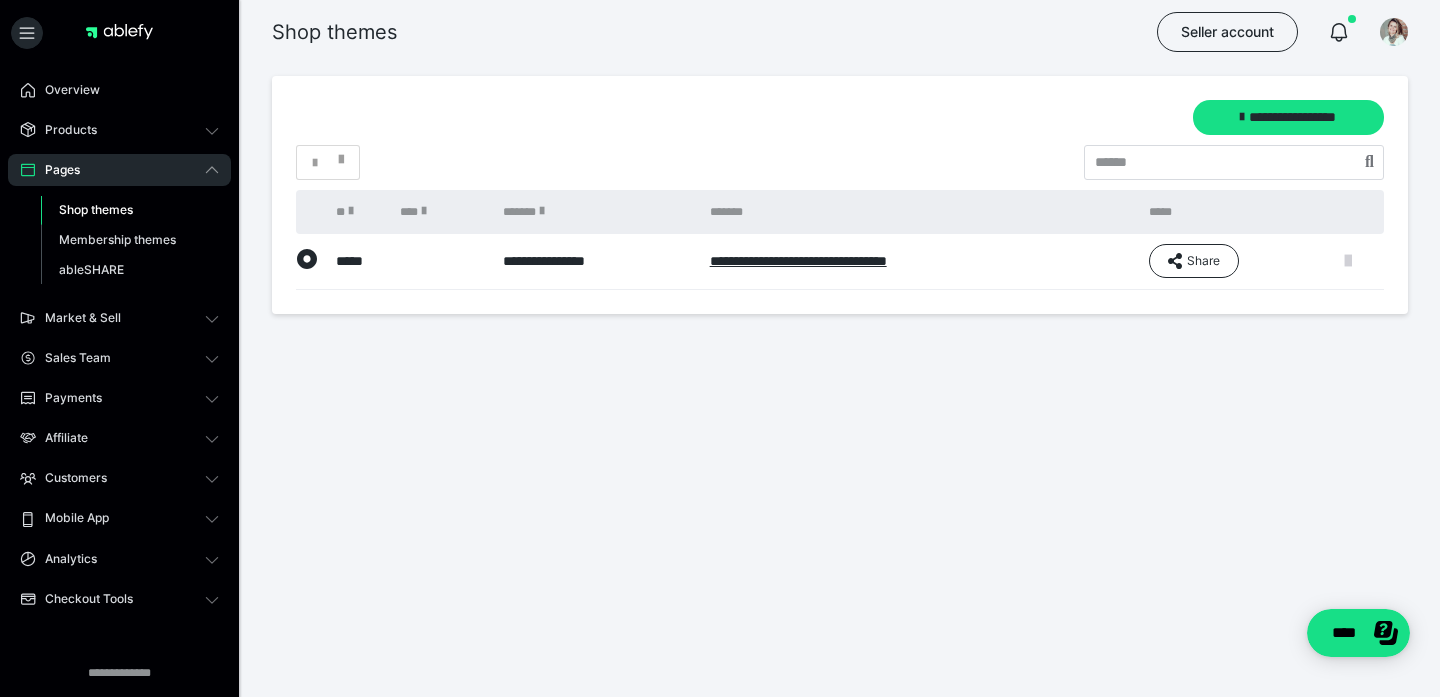 click at bounding box center [1348, 261] 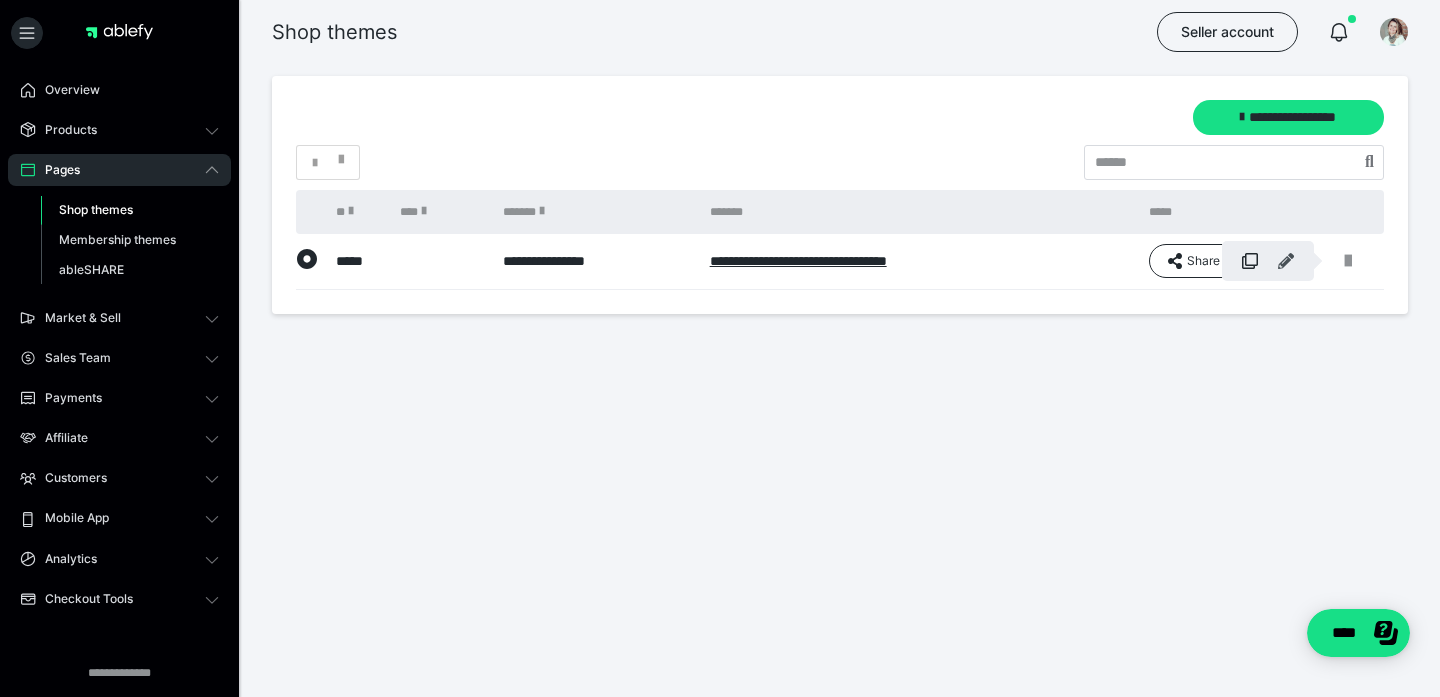 click at bounding box center [1286, 261] 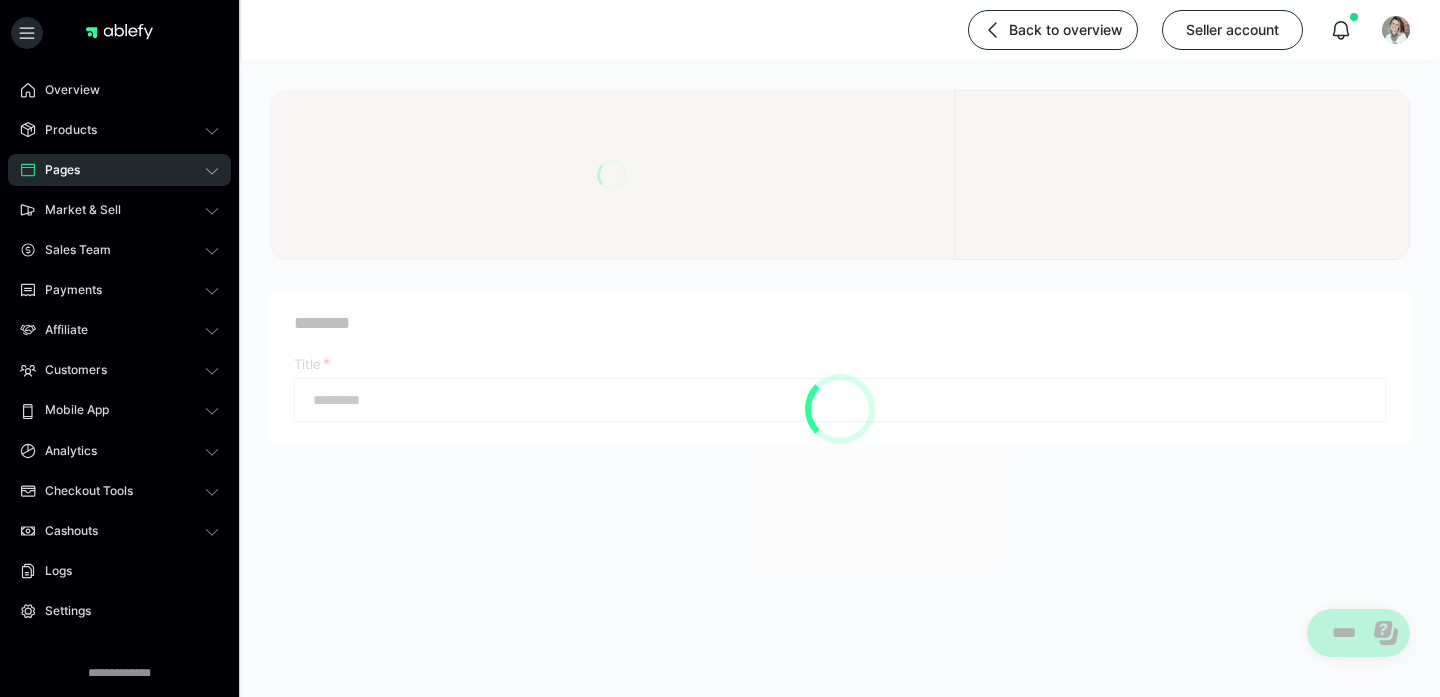 type 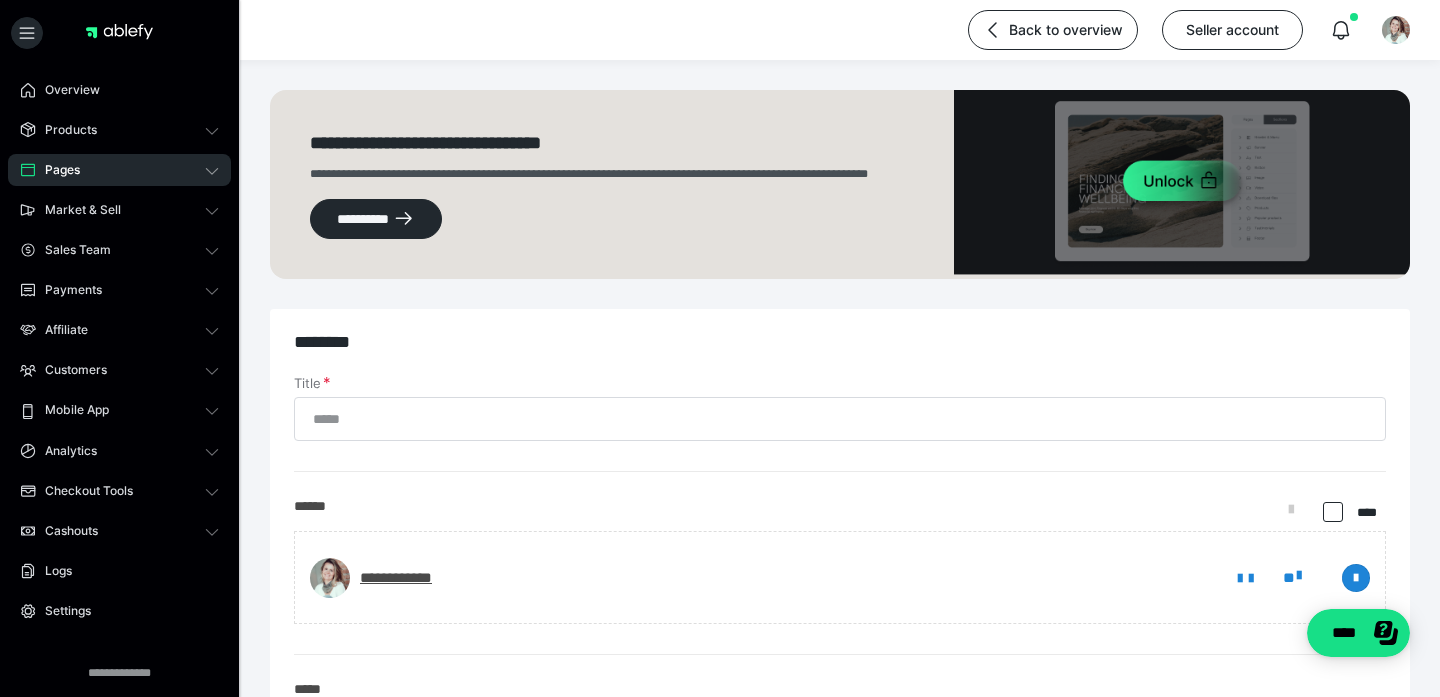 scroll, scrollTop: 0, scrollLeft: 0, axis: both 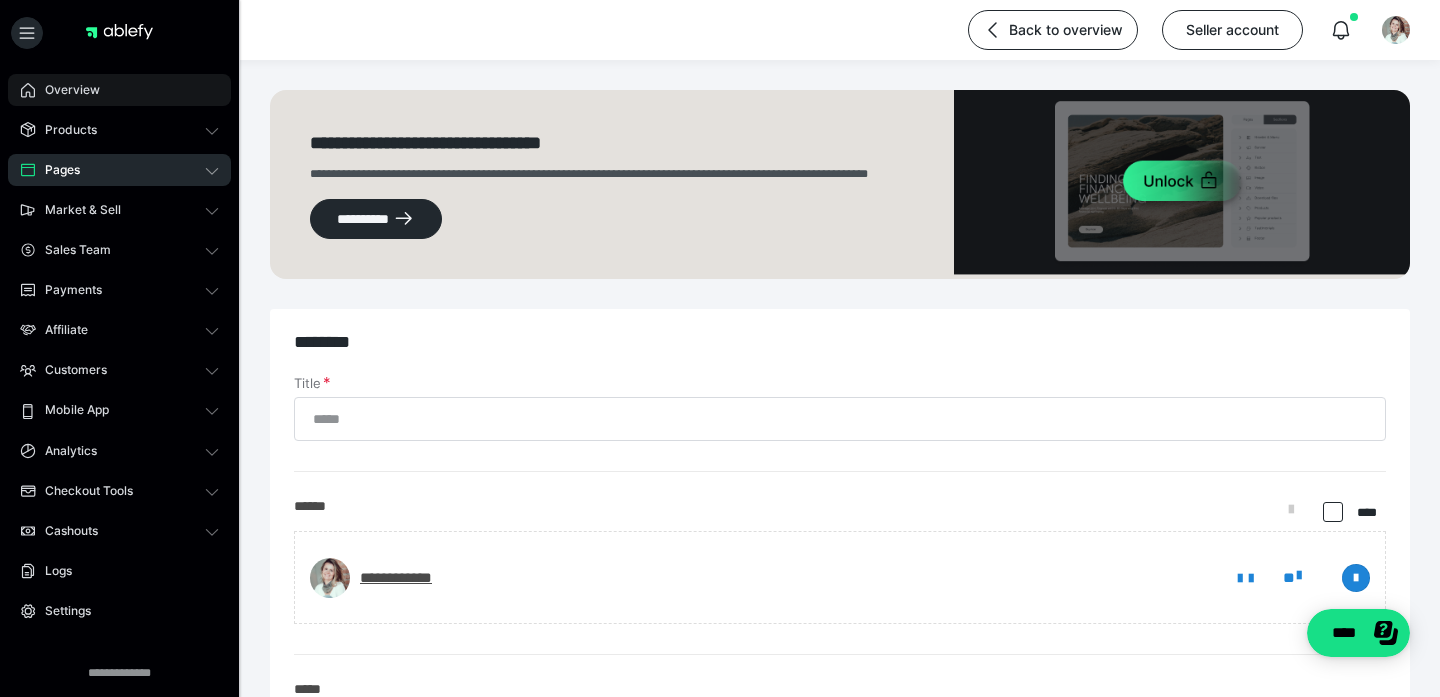 click on "Overview" at bounding box center [119, 90] 